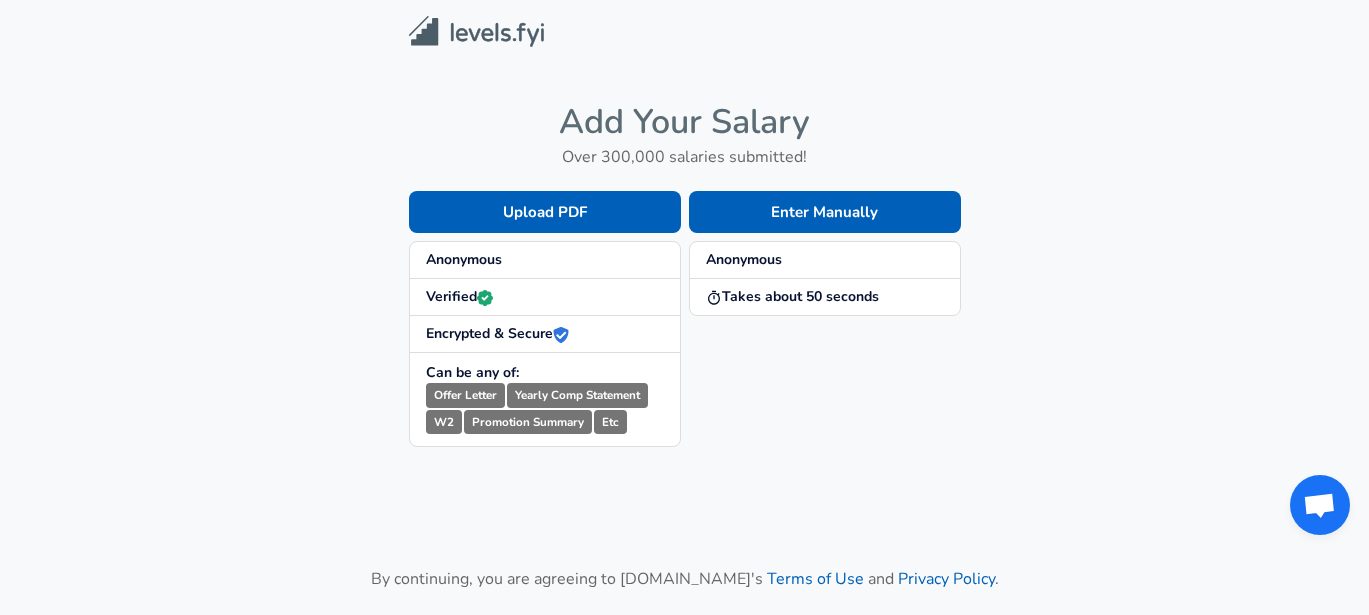 scroll, scrollTop: 0, scrollLeft: 0, axis: both 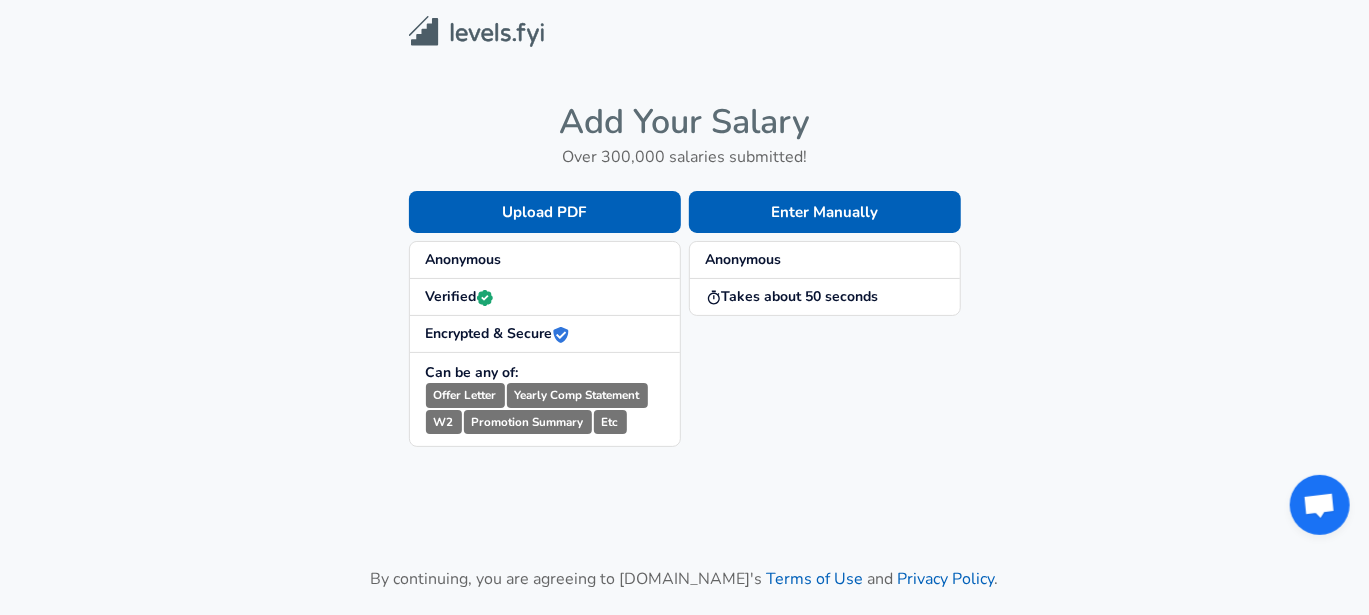 click on "Enter Manually Anonymous  Takes about 50 seconds" at bounding box center [821, 303] 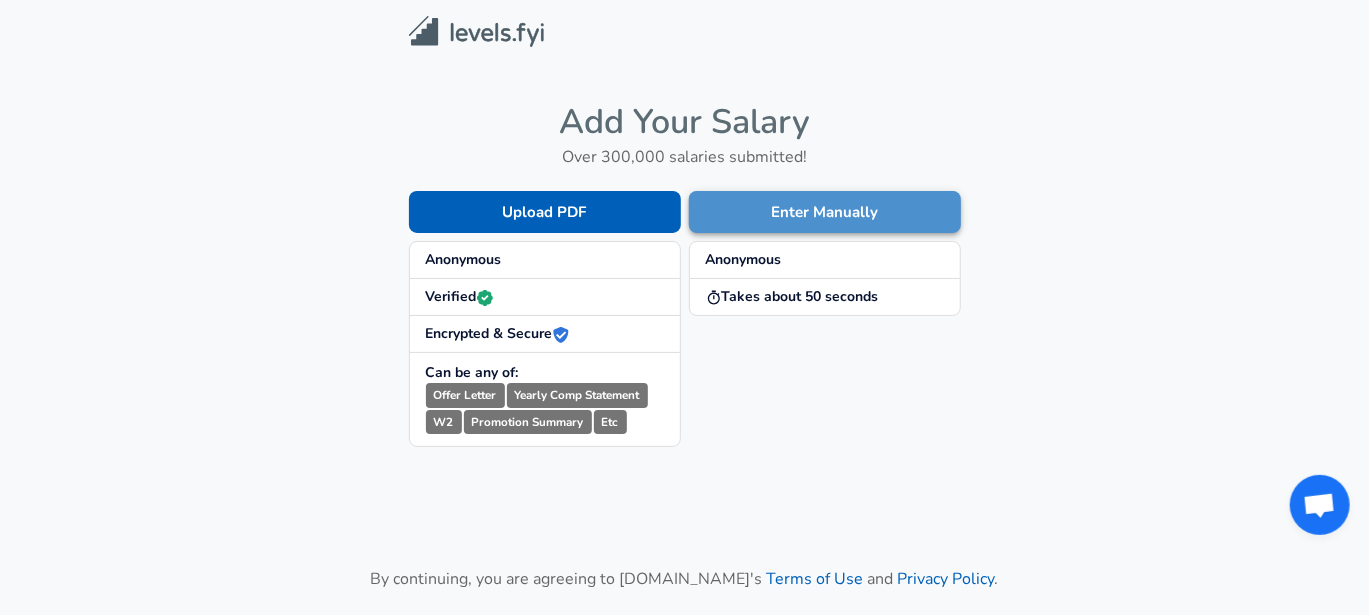 click on "Enter Manually" at bounding box center (825, 212) 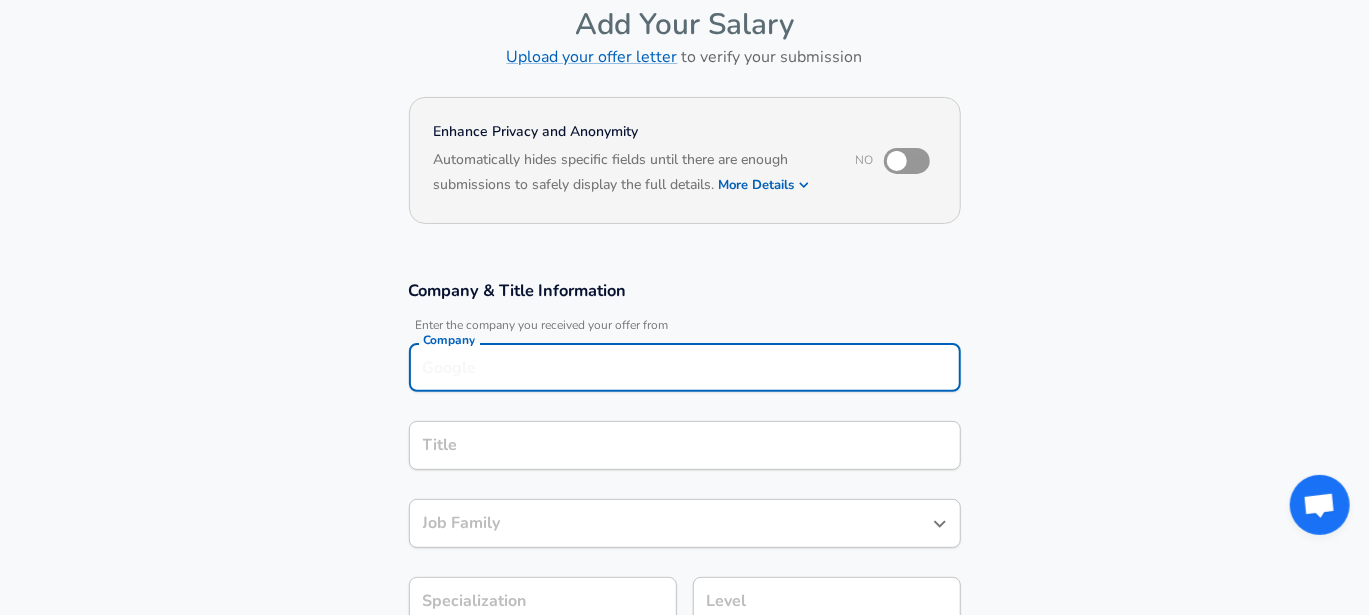 scroll, scrollTop: 120, scrollLeft: 0, axis: vertical 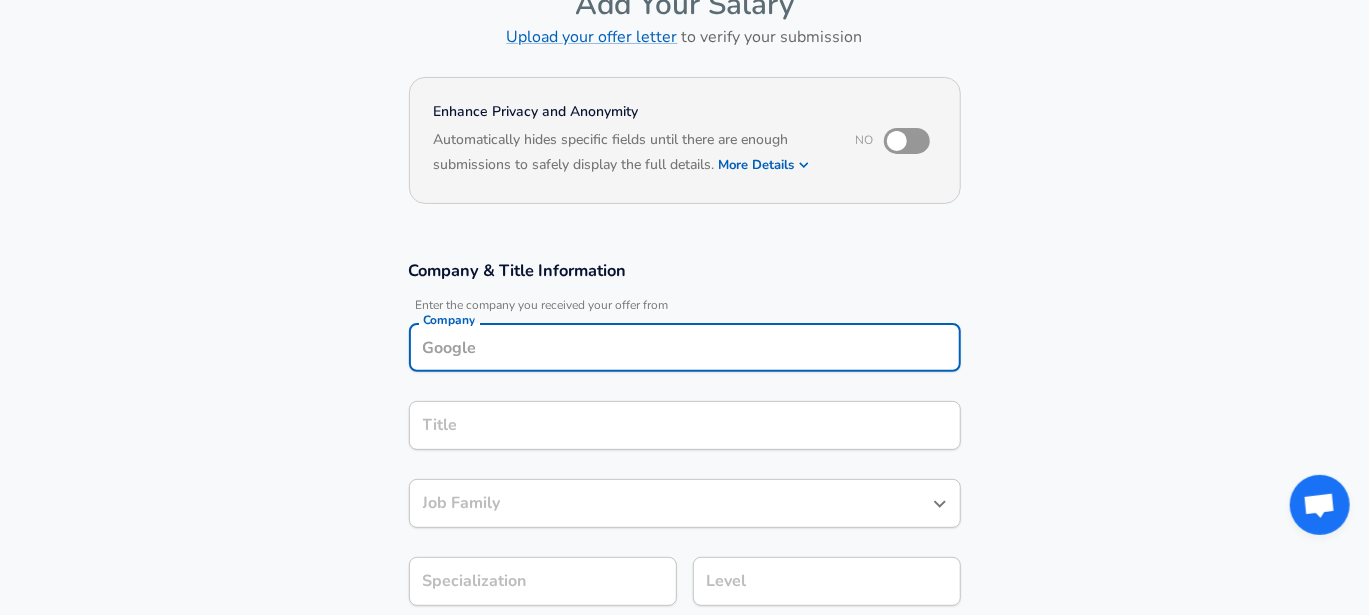 click on "Company Company" at bounding box center [685, 350] 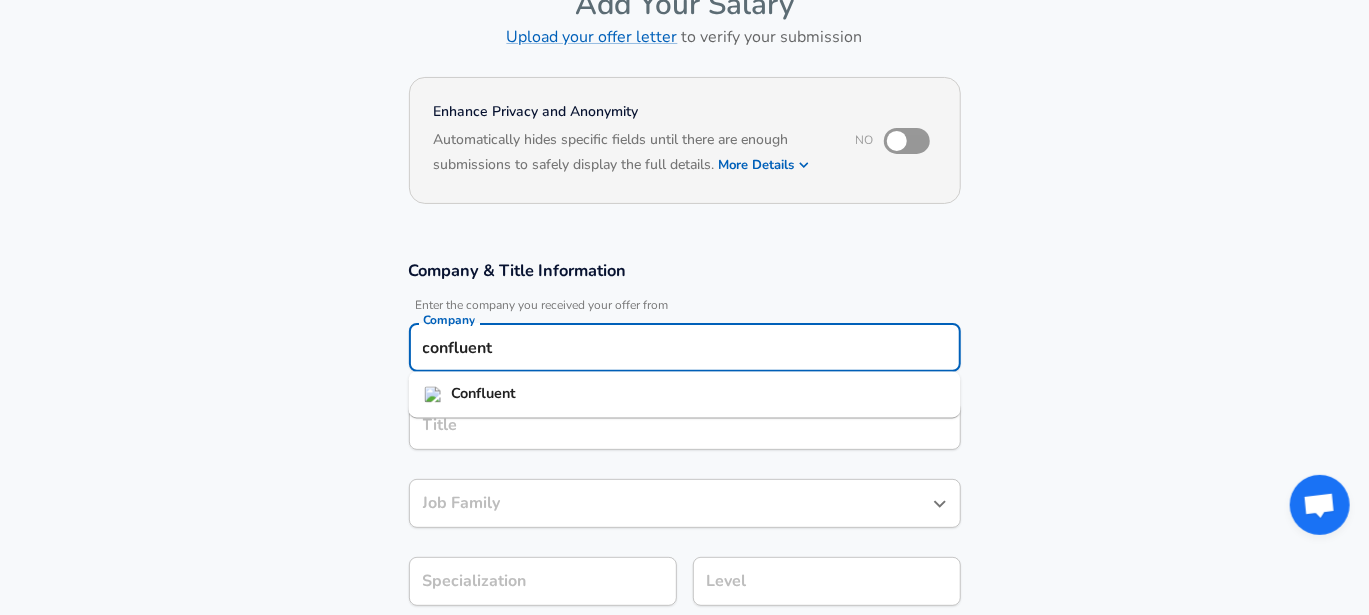click on "Confluent" at bounding box center (483, 394) 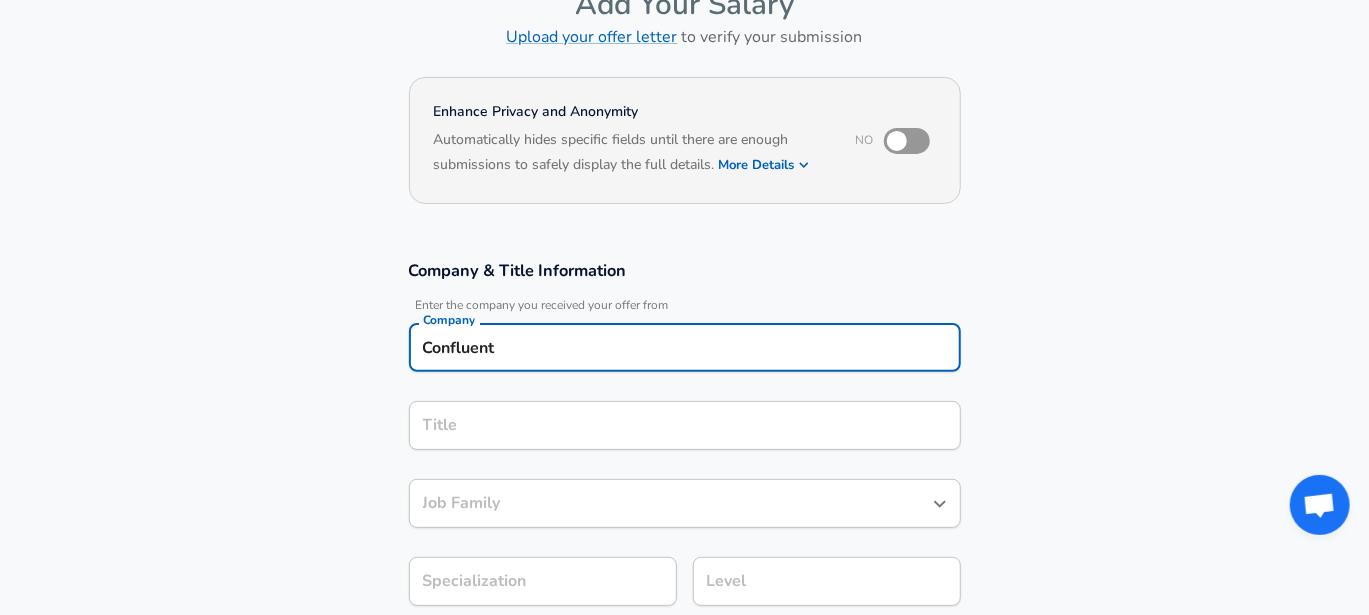 type on "Confluent" 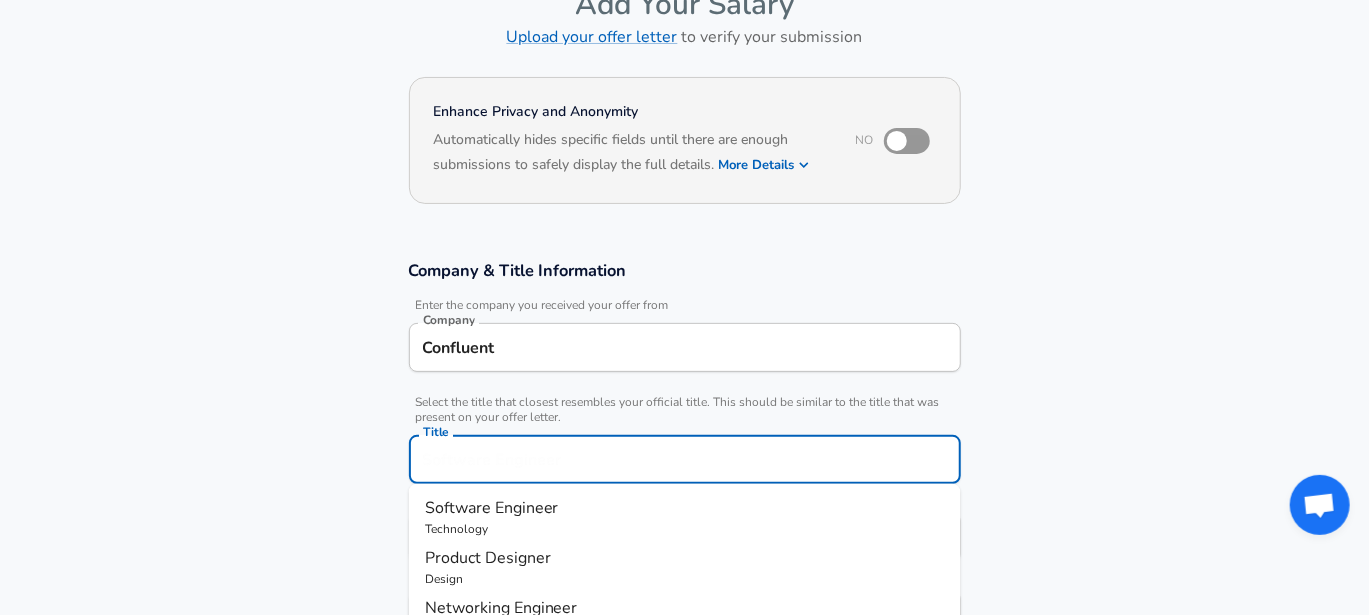scroll, scrollTop: 160, scrollLeft: 0, axis: vertical 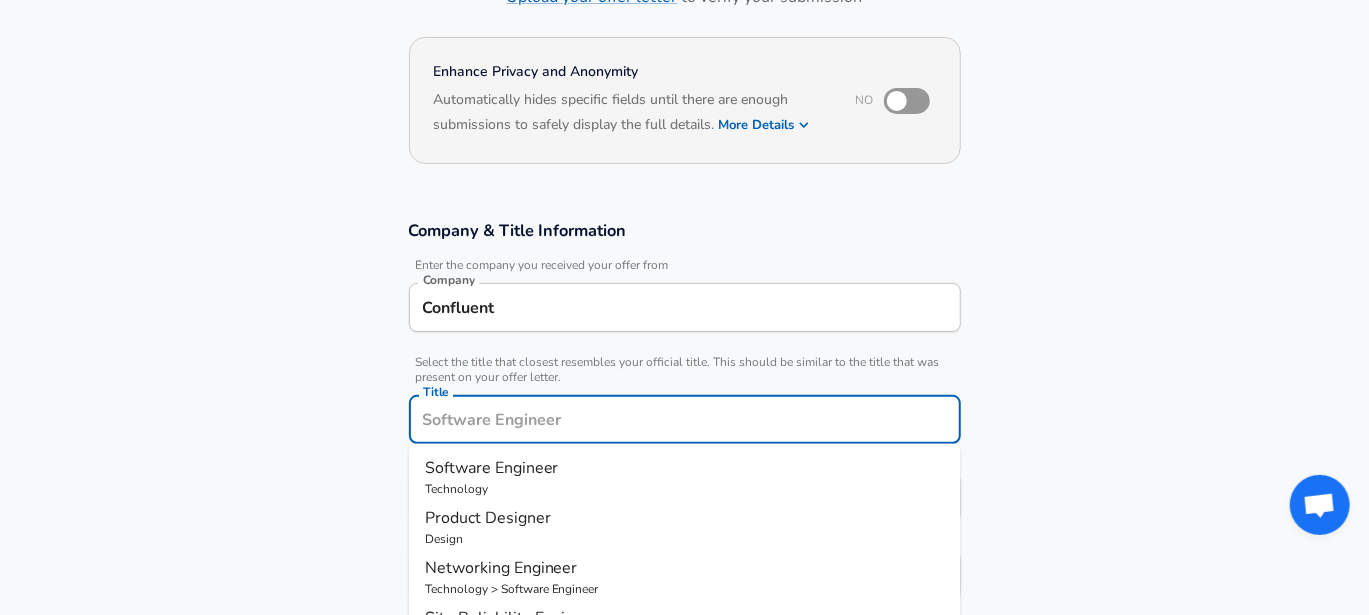 click on "Title" at bounding box center (685, 419) 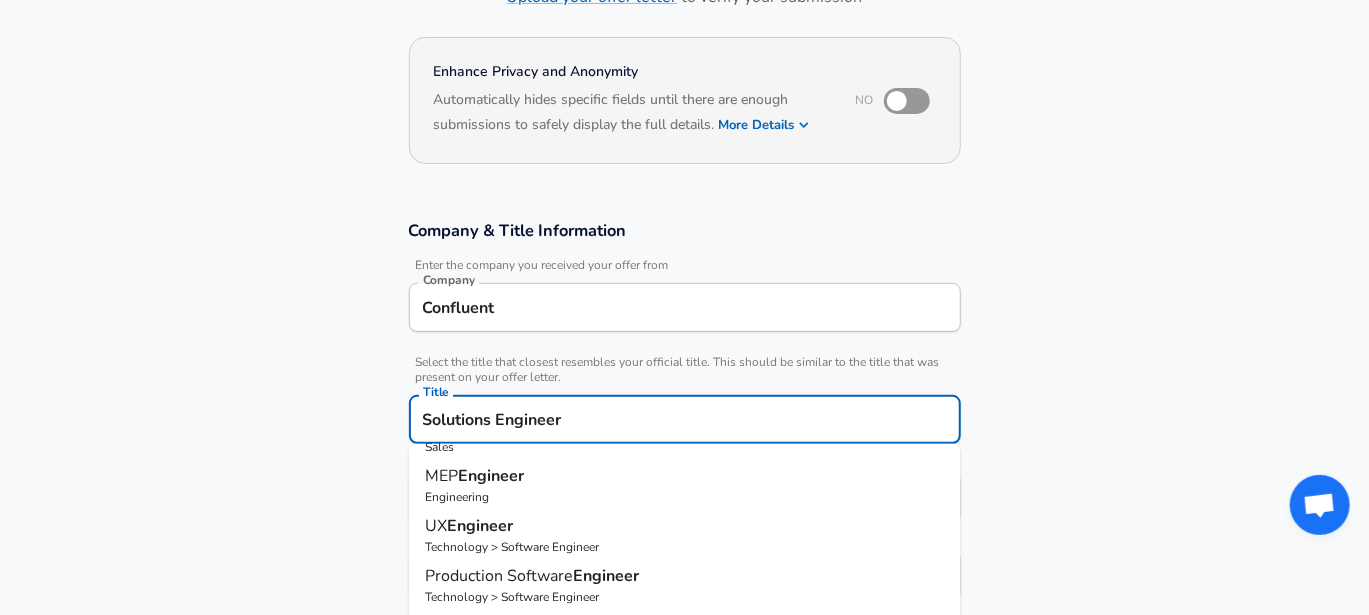 scroll, scrollTop: 95, scrollLeft: 0, axis: vertical 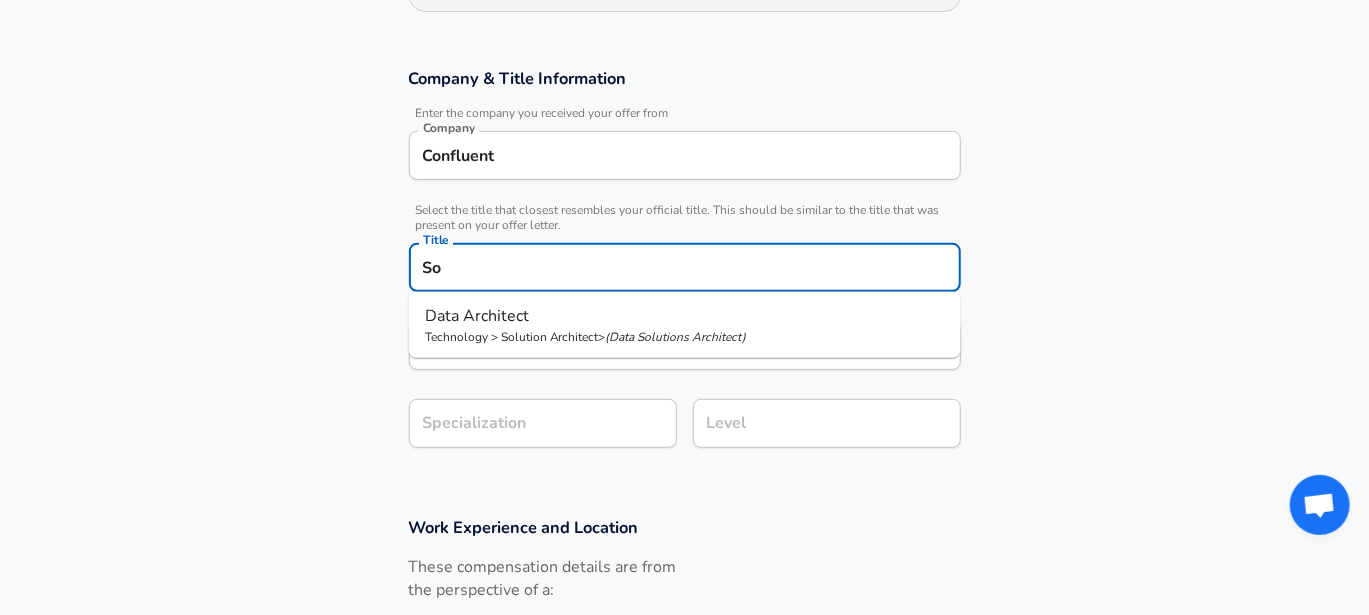type on "S" 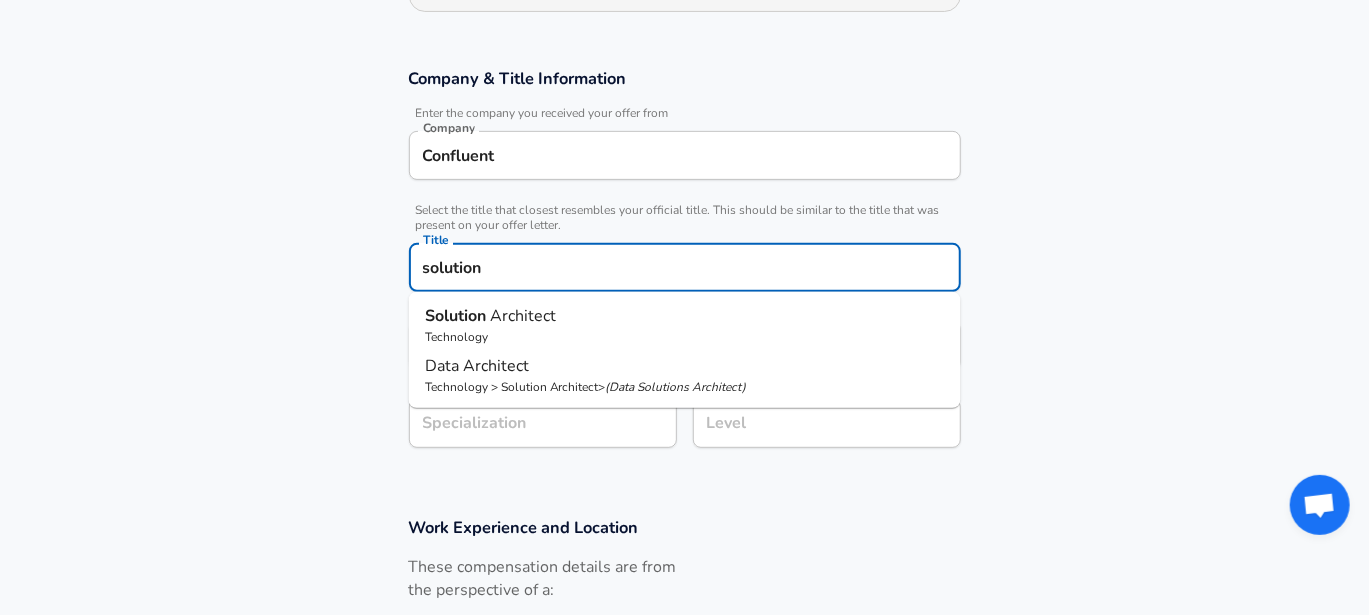 click on "Solution    Architect" at bounding box center (685, 316) 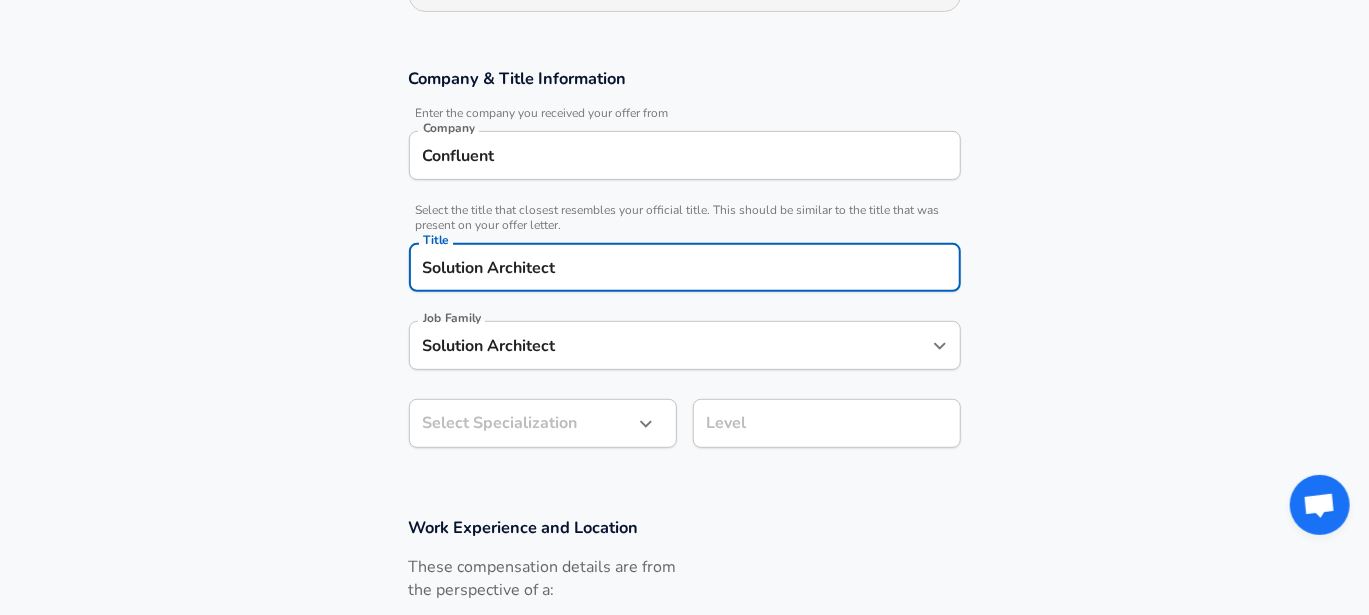 type on "Solution Architect" 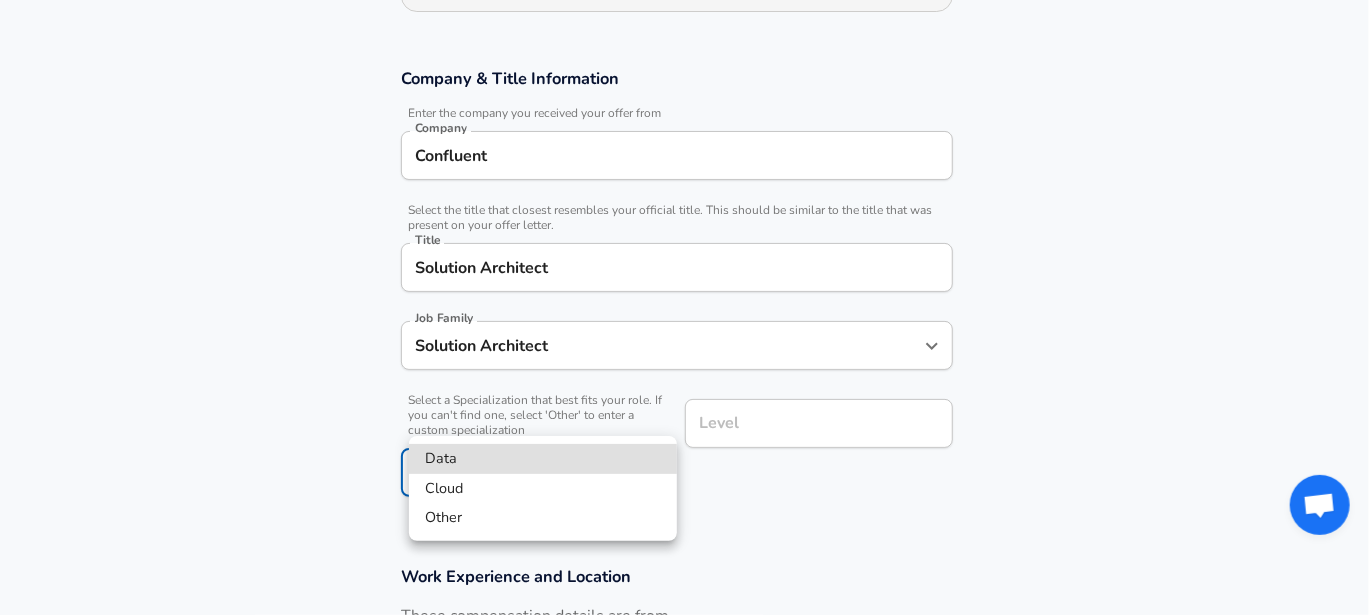 scroll, scrollTop: 372, scrollLeft: 0, axis: vertical 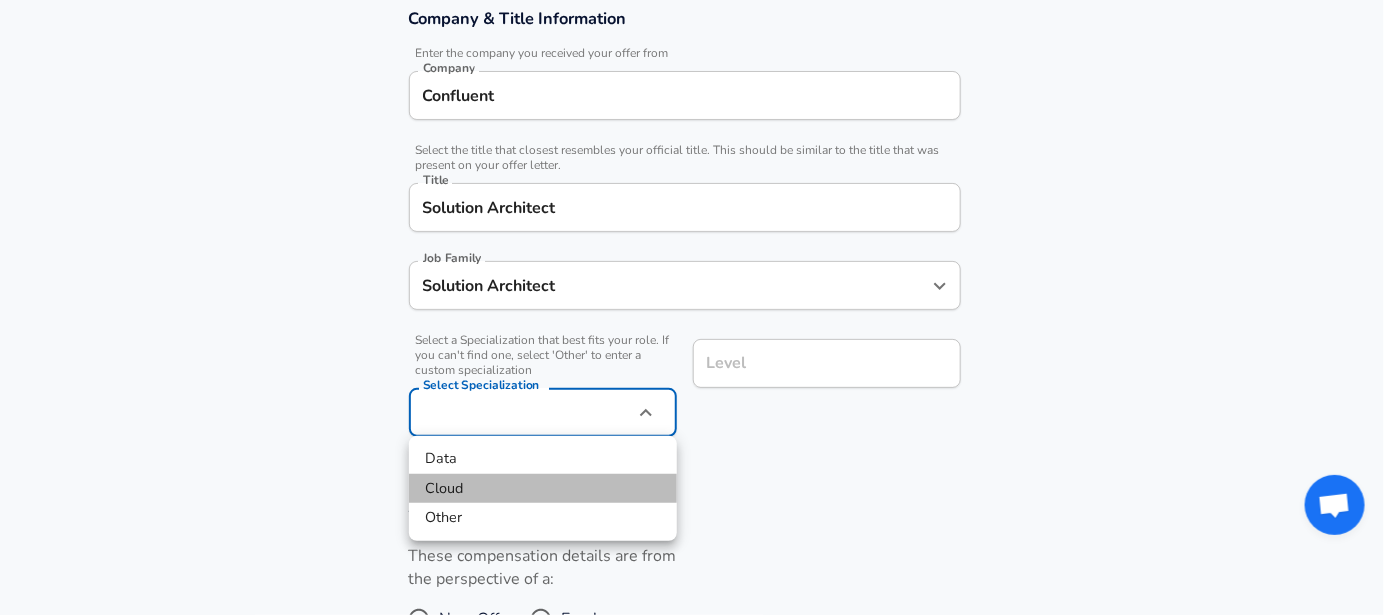 click on "Cloud" at bounding box center (543, 489) 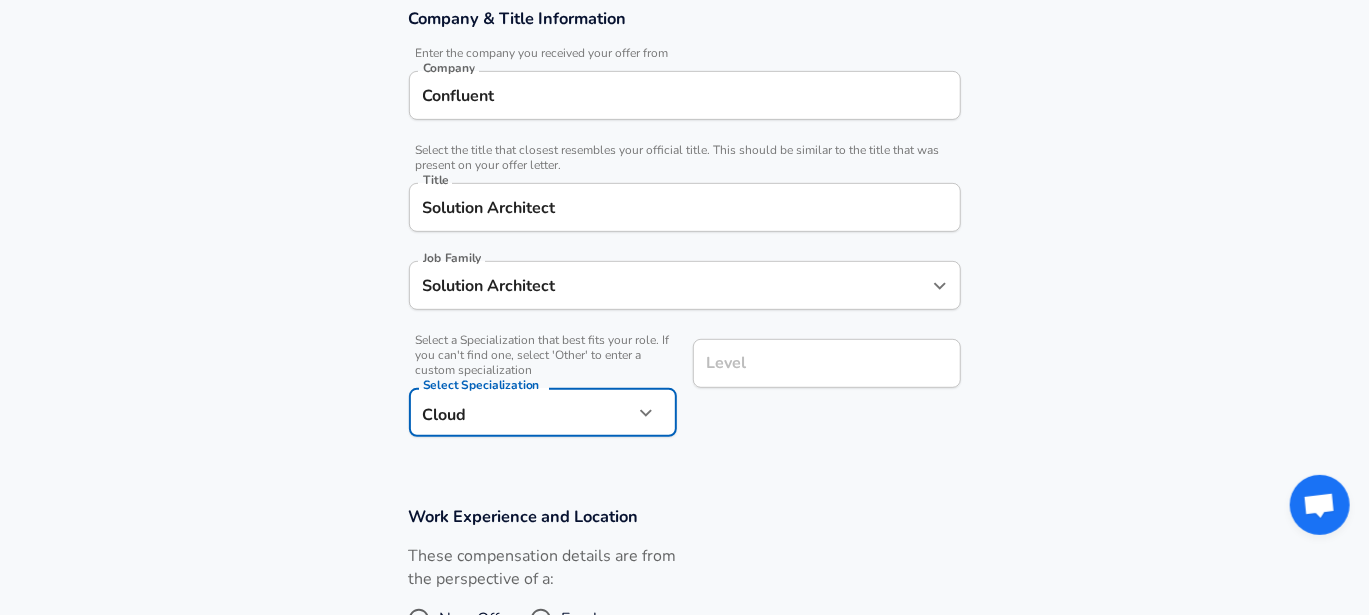 click 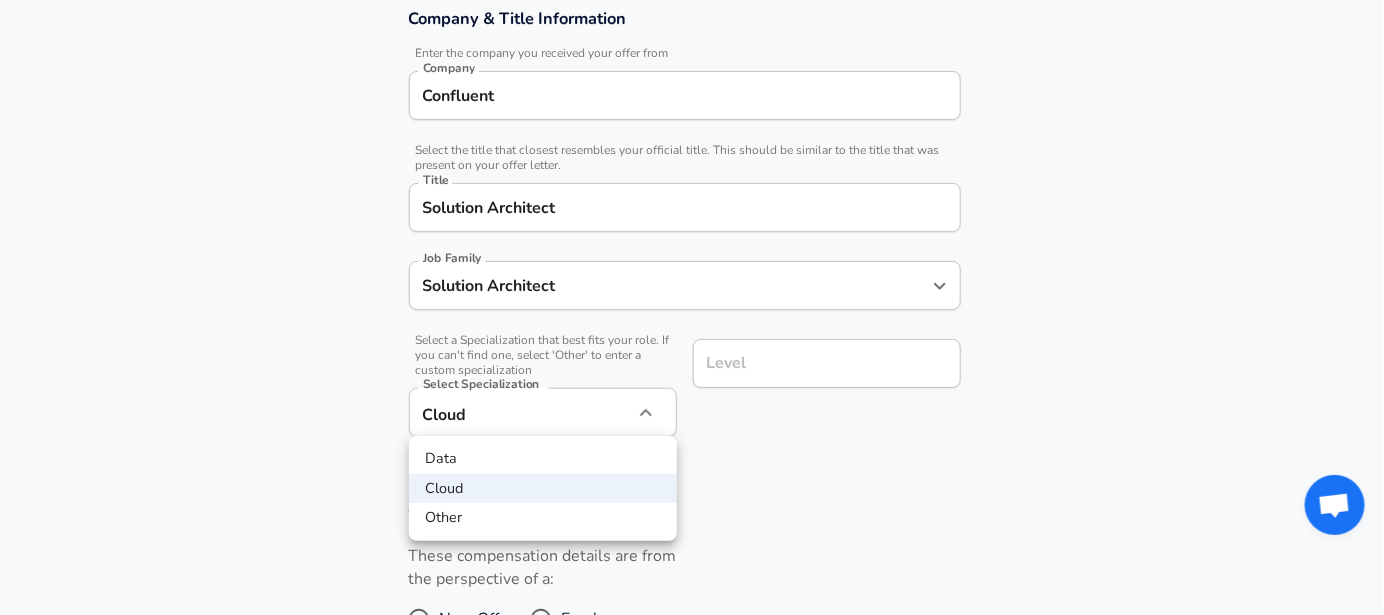 click at bounding box center (692, 307) 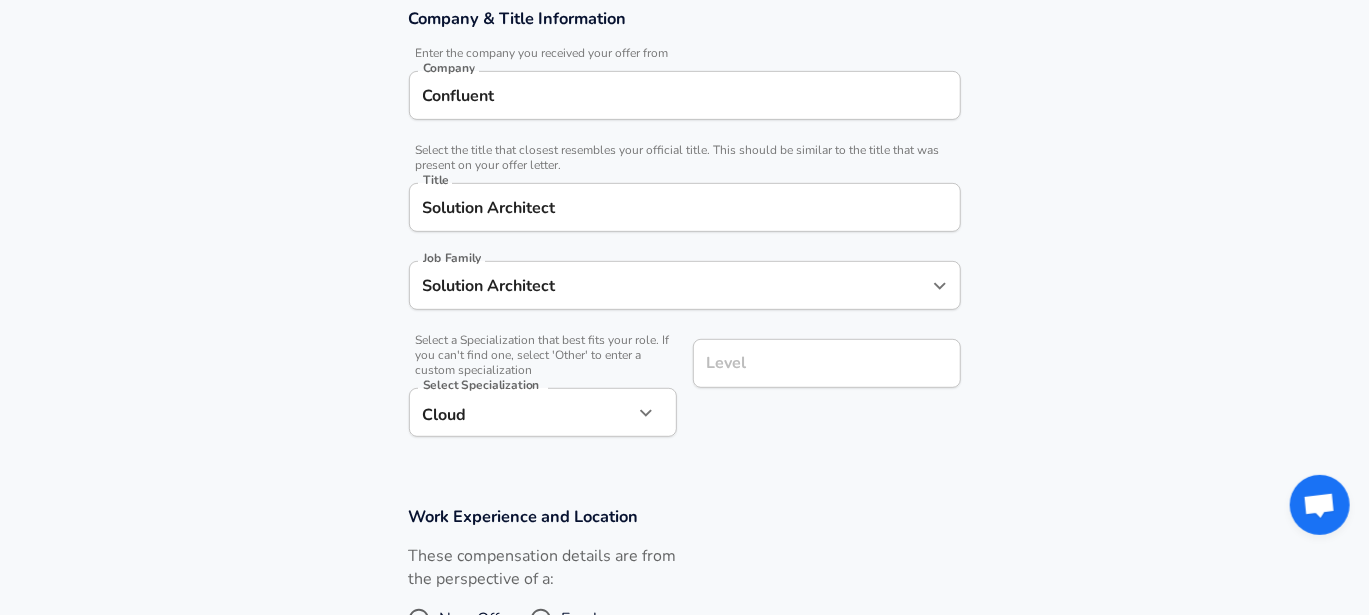 click on "Level" at bounding box center (827, 363) 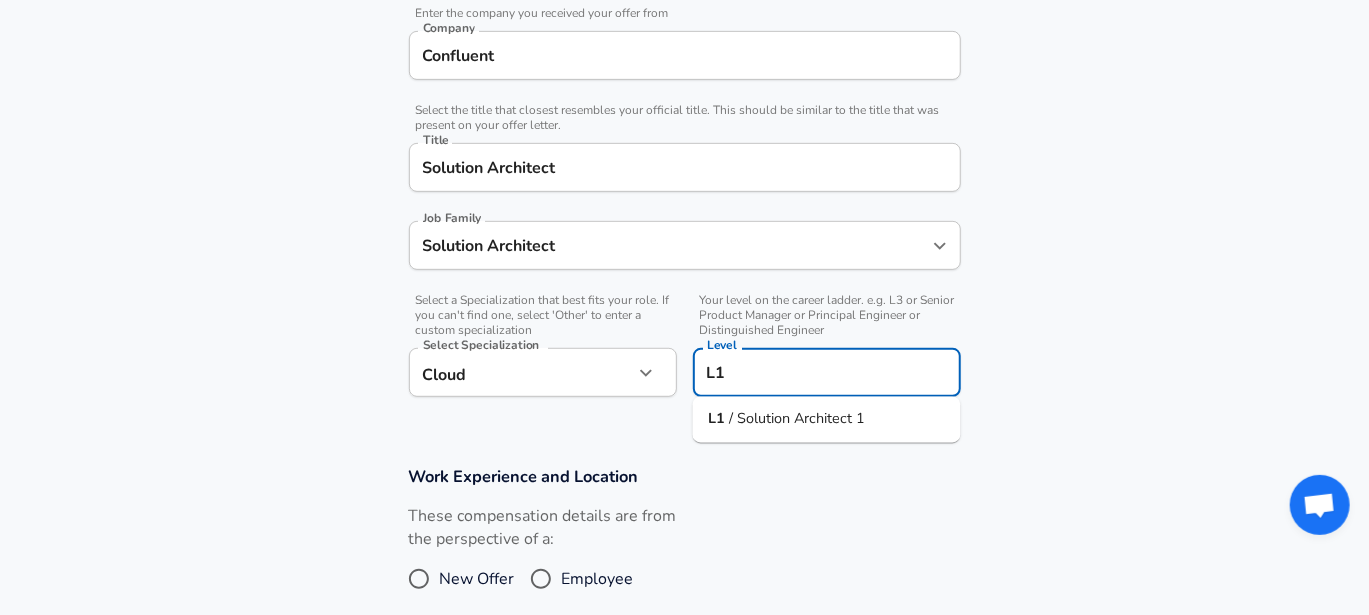 click on "/ Solution Architect 1" at bounding box center [798, 419] 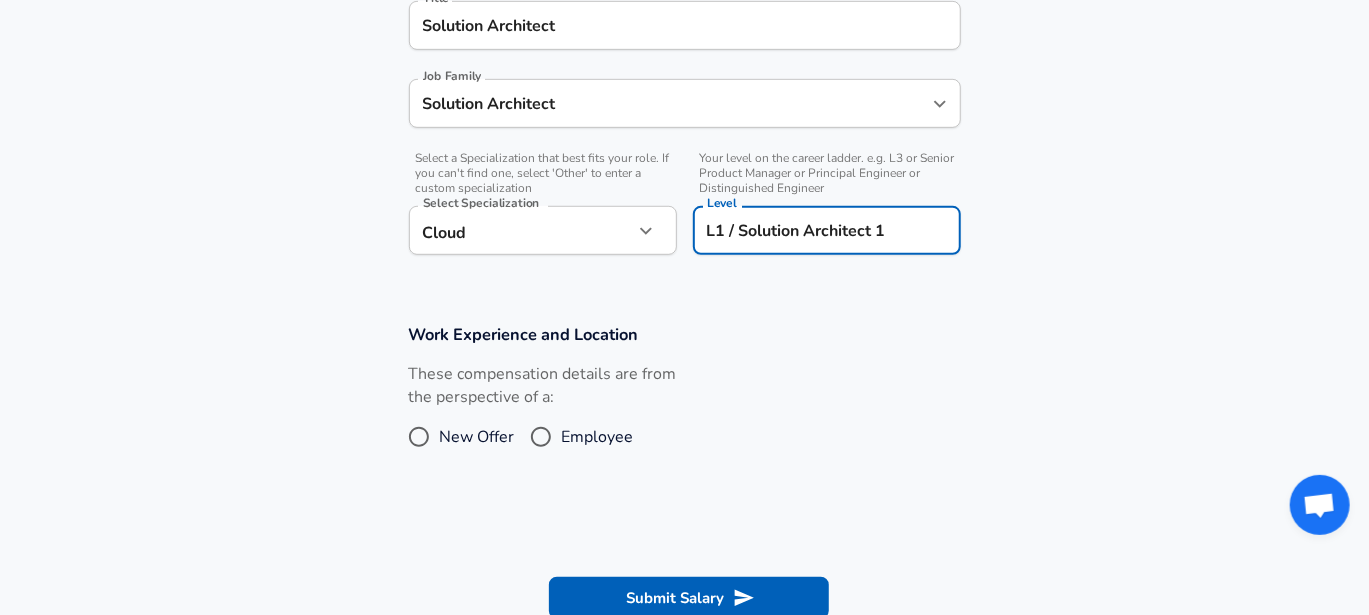 scroll, scrollTop: 554, scrollLeft: 0, axis: vertical 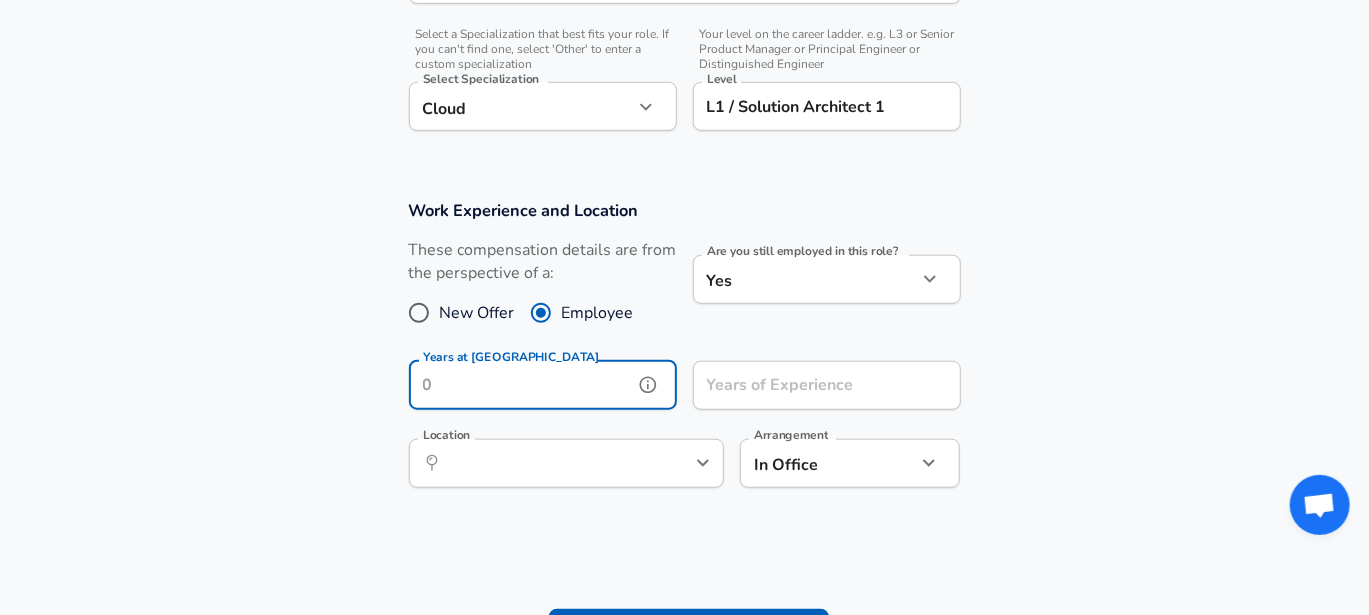 click on "Years at [GEOGRAPHIC_DATA]" at bounding box center [521, 385] 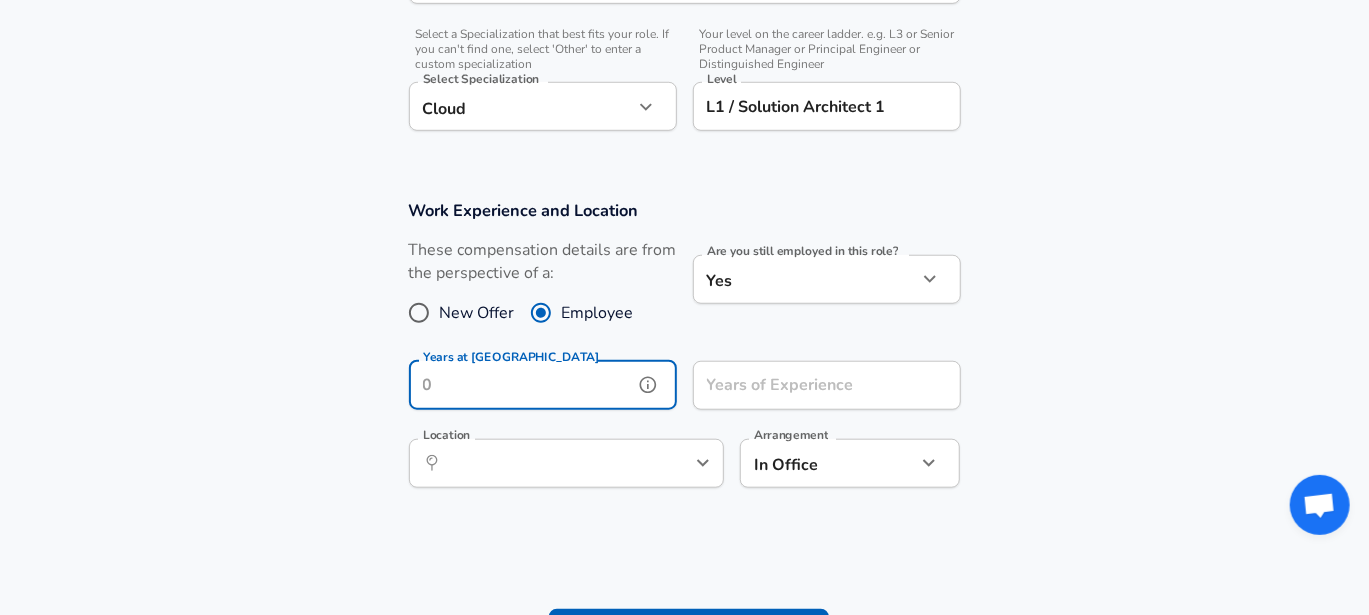 type on "1" 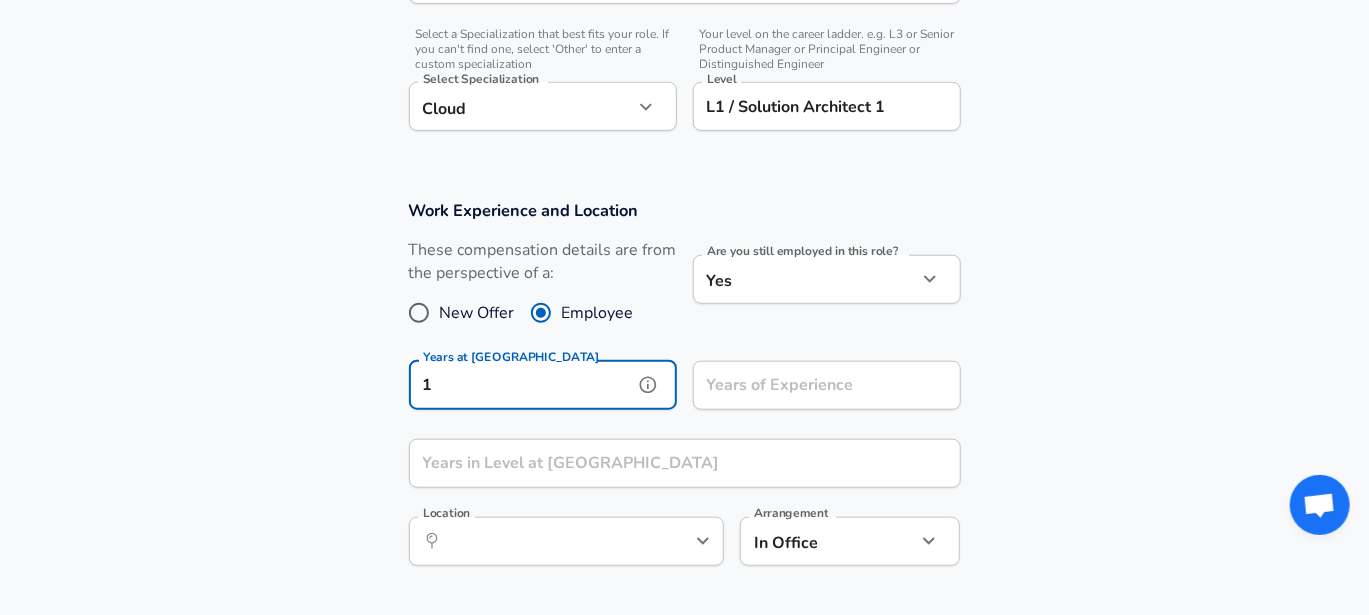 type on "1" 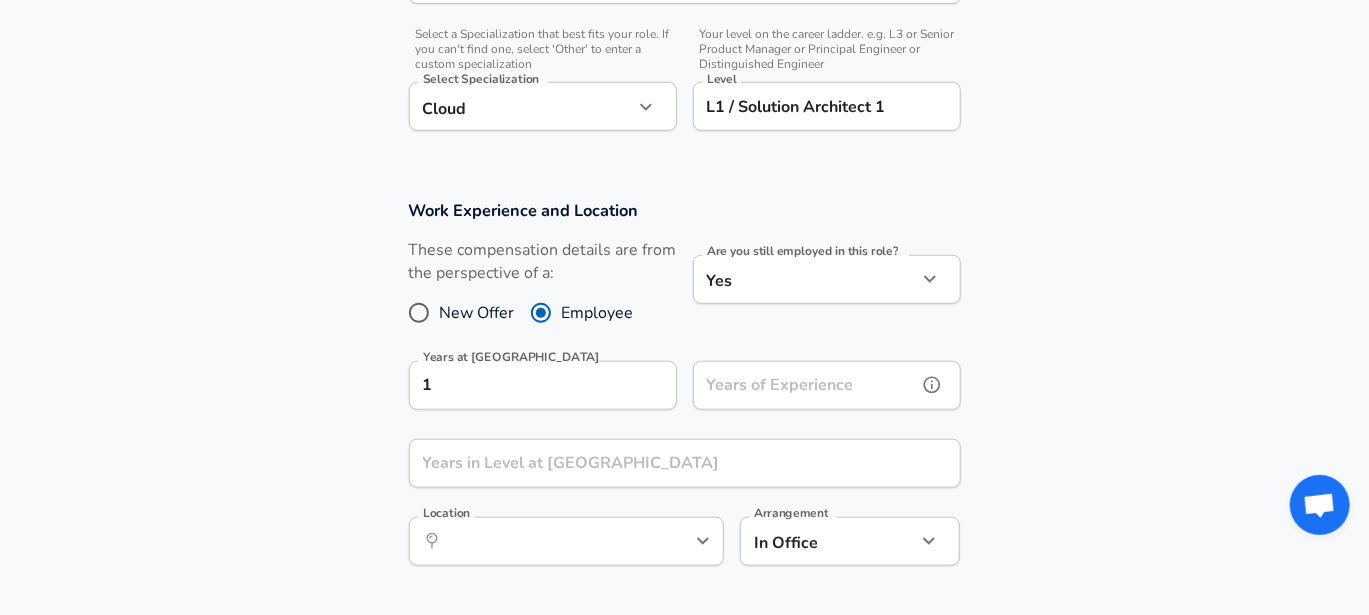 click on "Years of Experience" at bounding box center [805, 385] 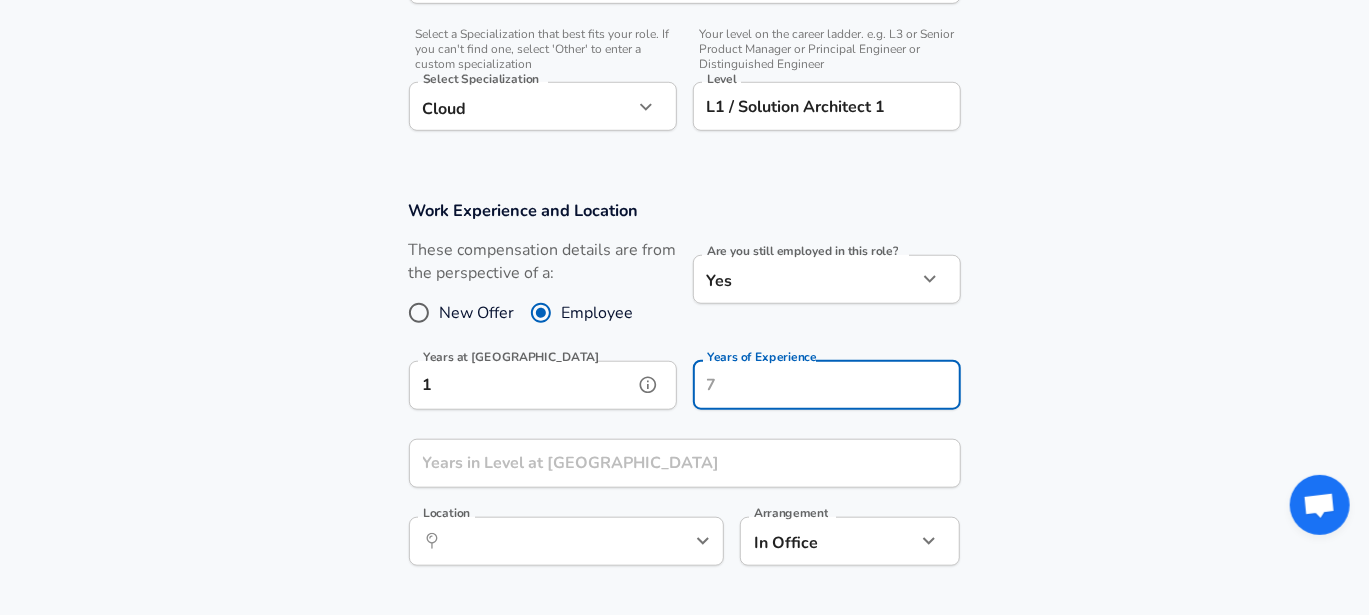click on "1" at bounding box center [521, 385] 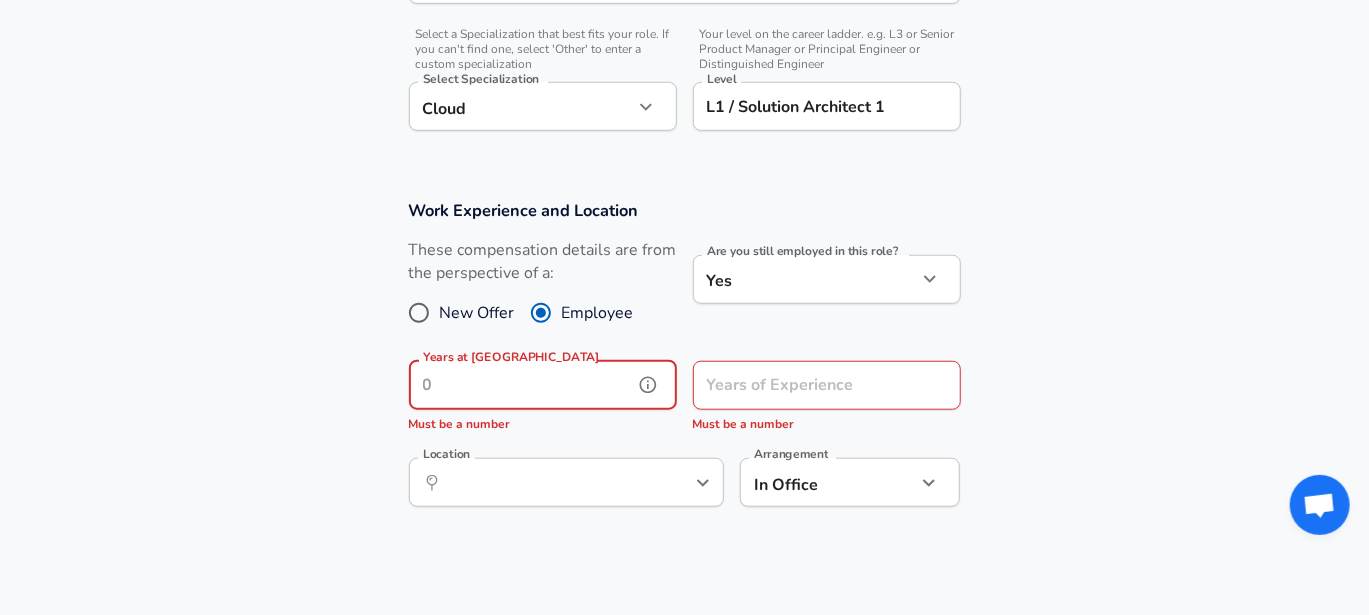 click on "​ Location" at bounding box center [566, 482] 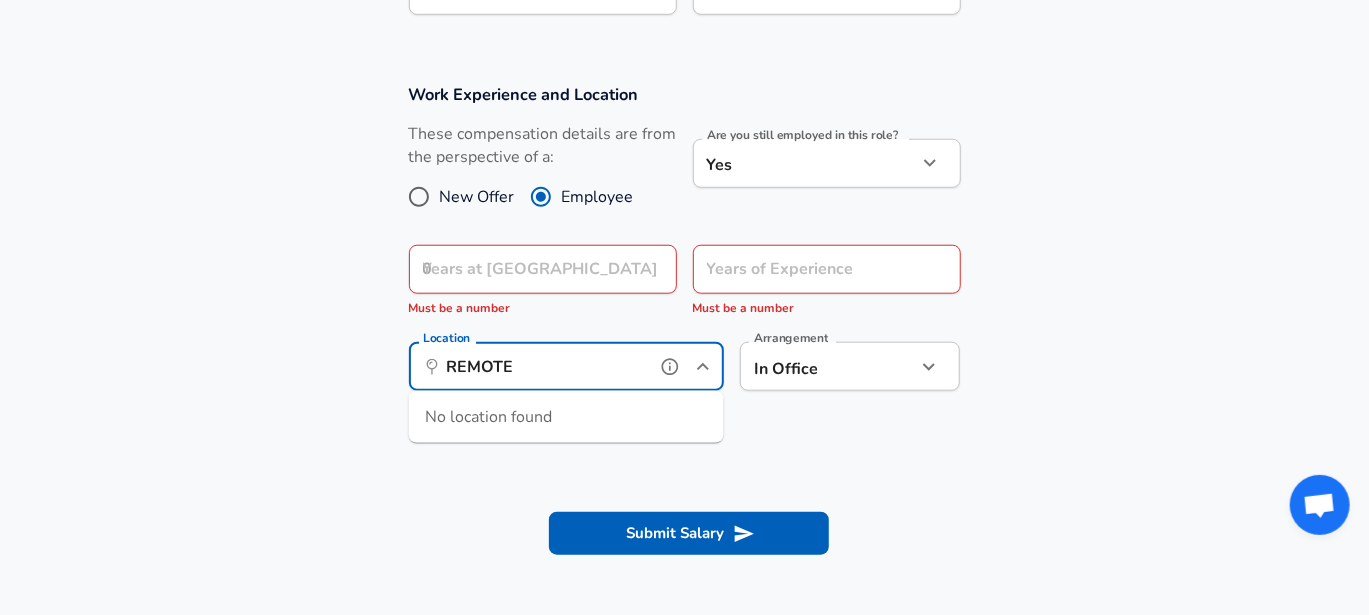scroll, scrollTop: 797, scrollLeft: 0, axis: vertical 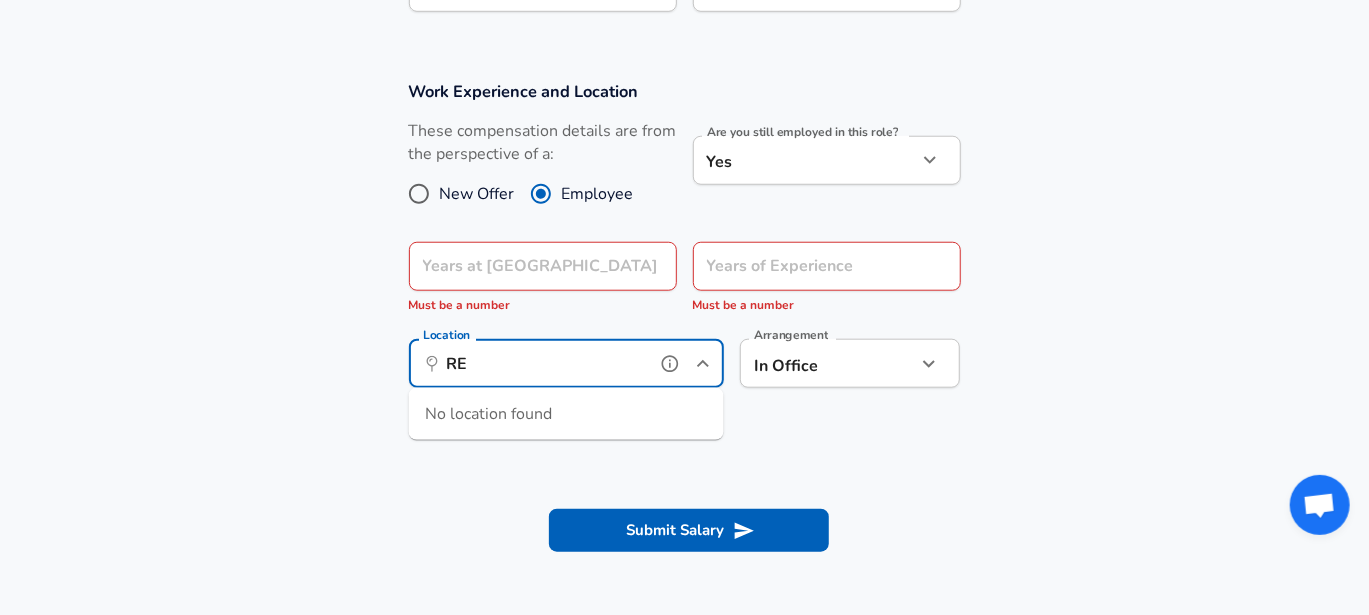 type on "R" 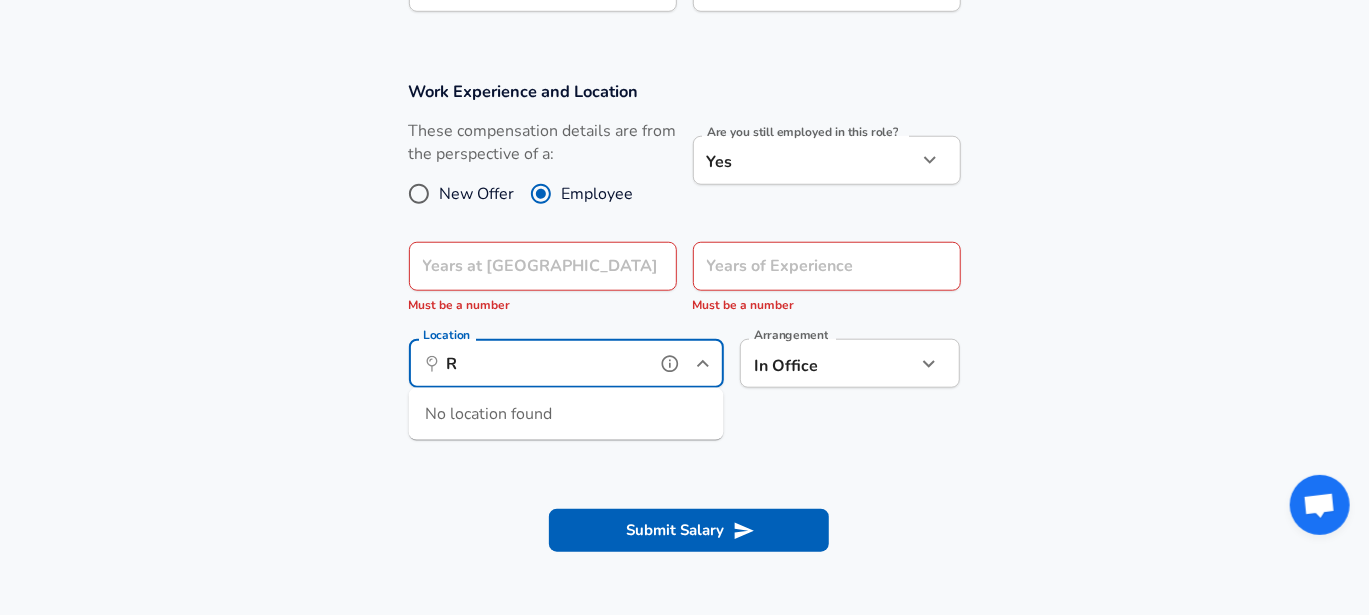 type 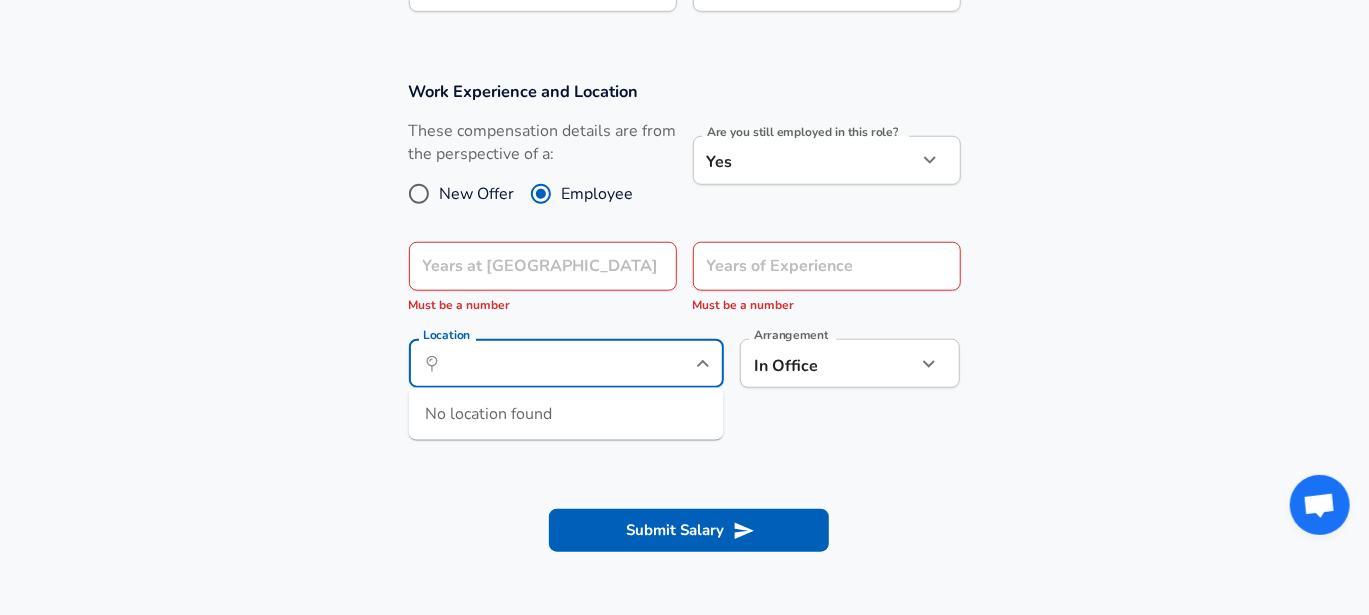 click on "In Office office Arrangement" at bounding box center (850, 363) 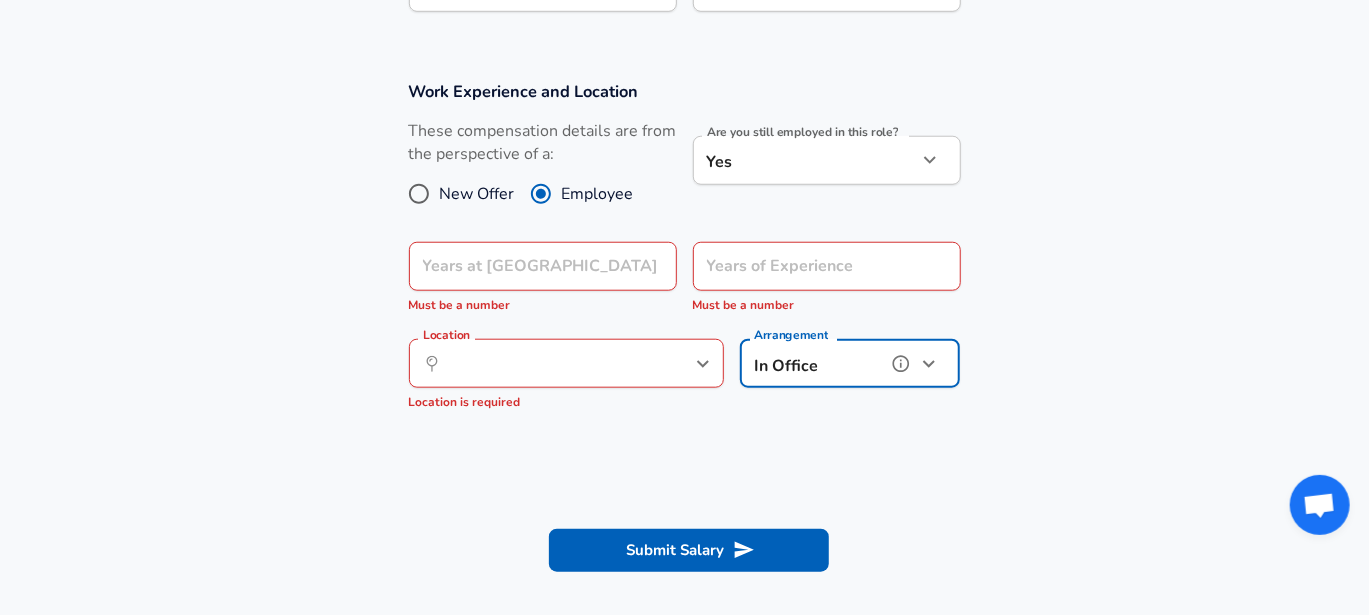 click 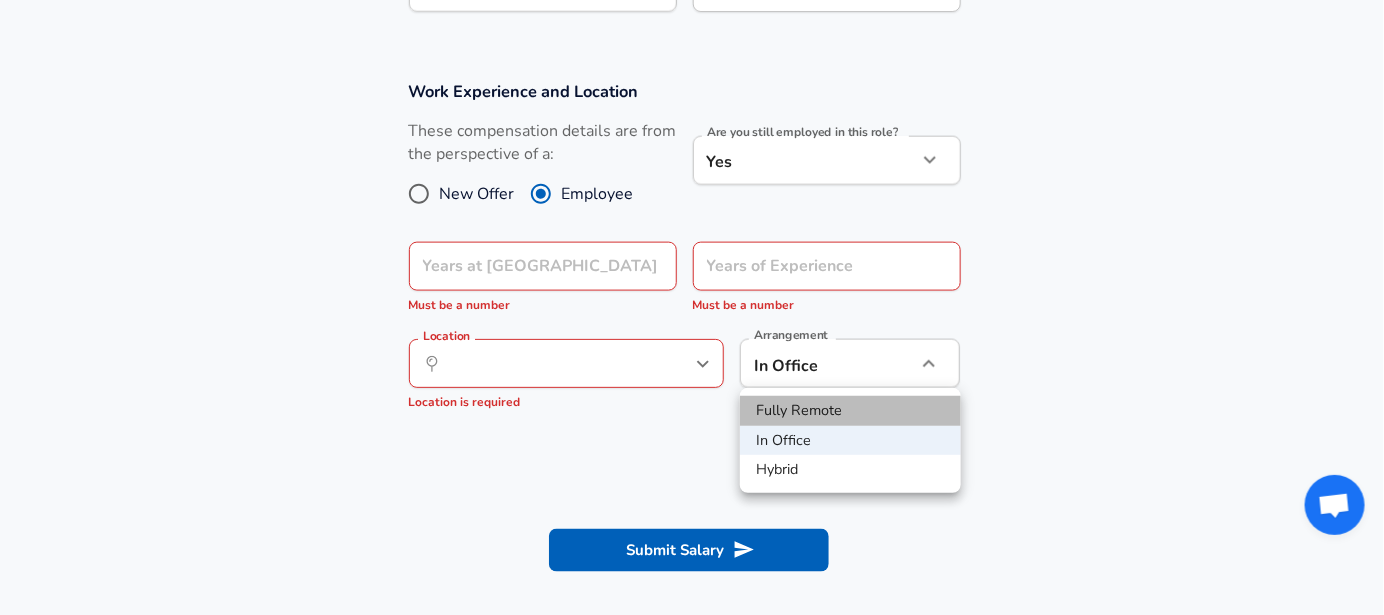 click on "Fully Remote" at bounding box center (850, 411) 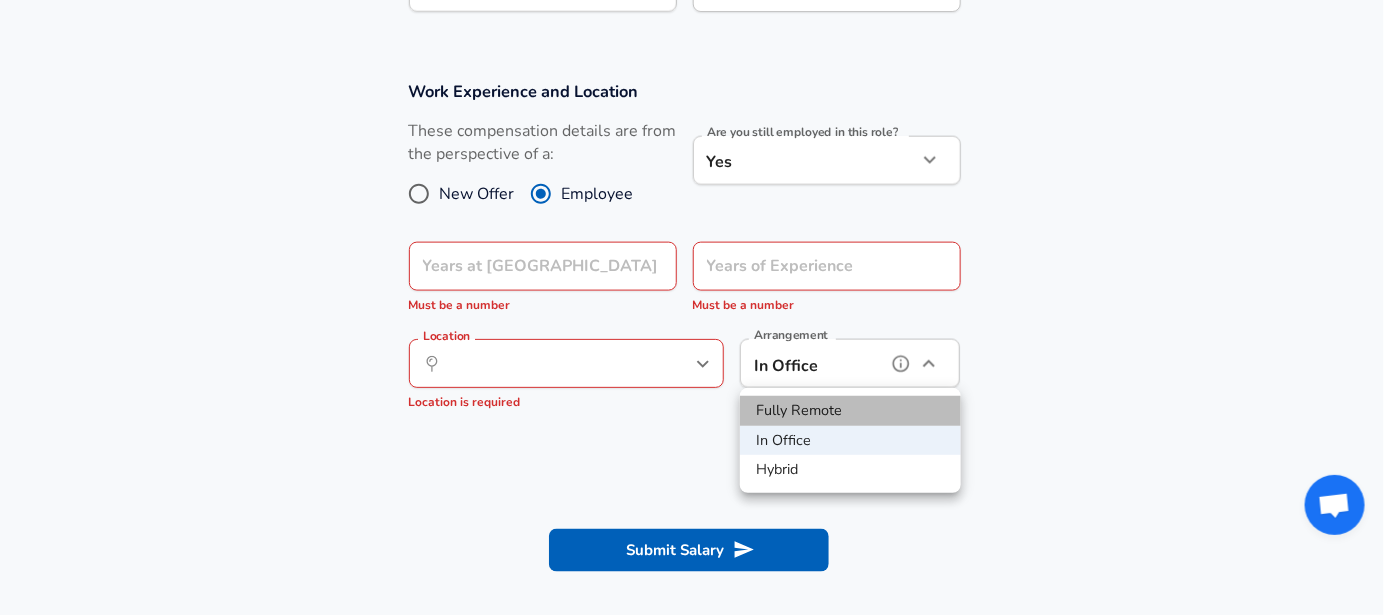 type on "remote" 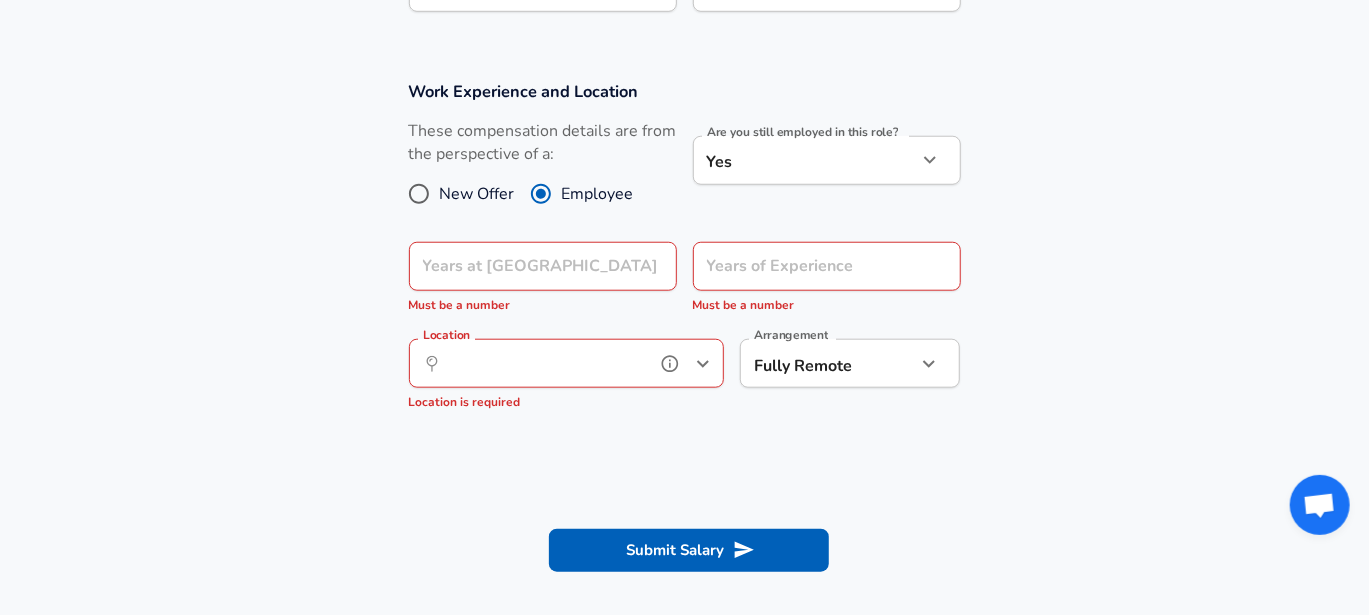 click on "Location" at bounding box center (544, 363) 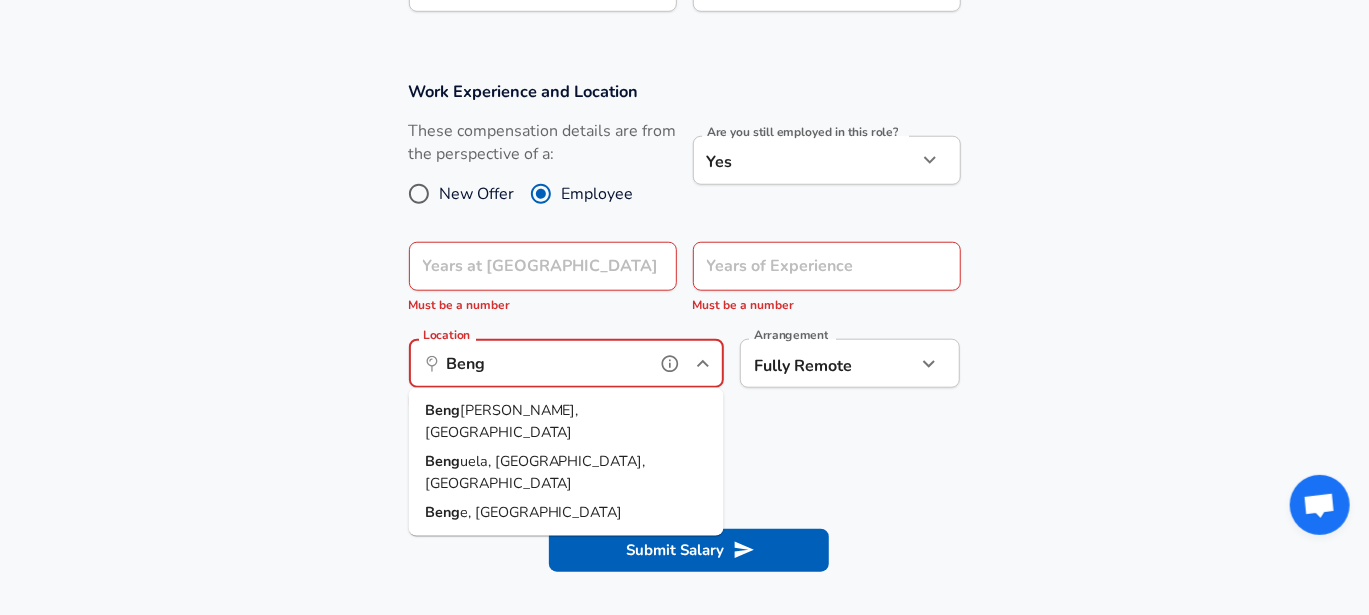 click on "Beng [PERSON_NAME], [GEOGRAPHIC_DATA]" at bounding box center (566, 421) 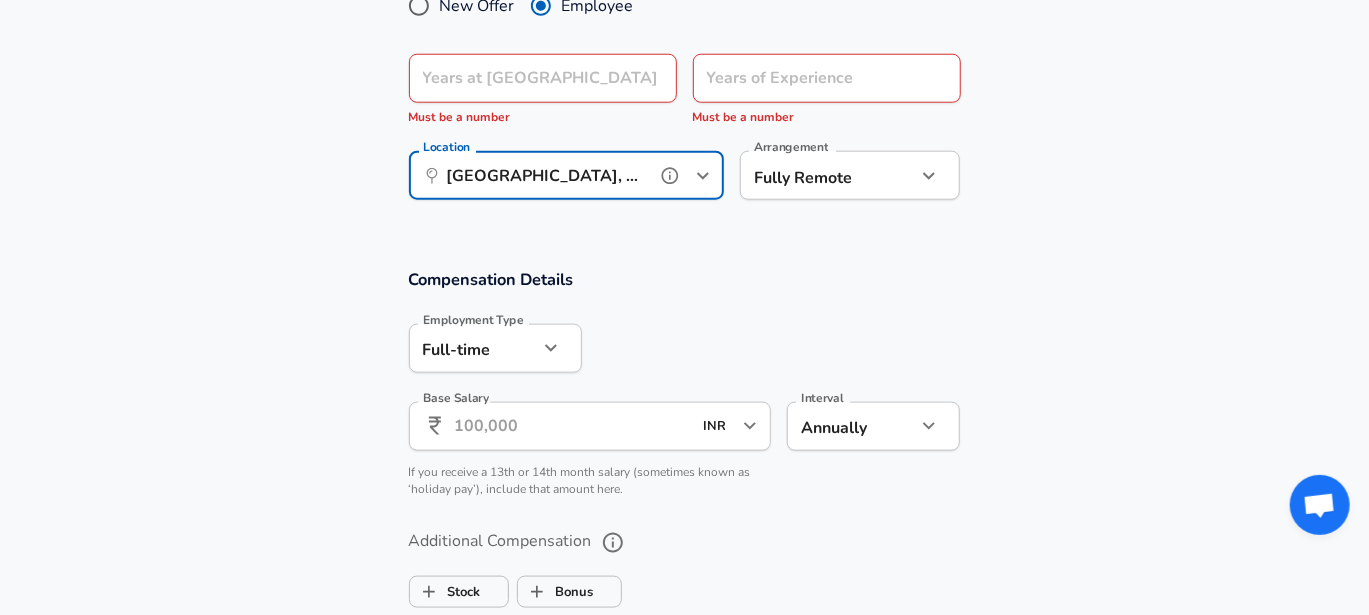 scroll, scrollTop: 986, scrollLeft: 0, axis: vertical 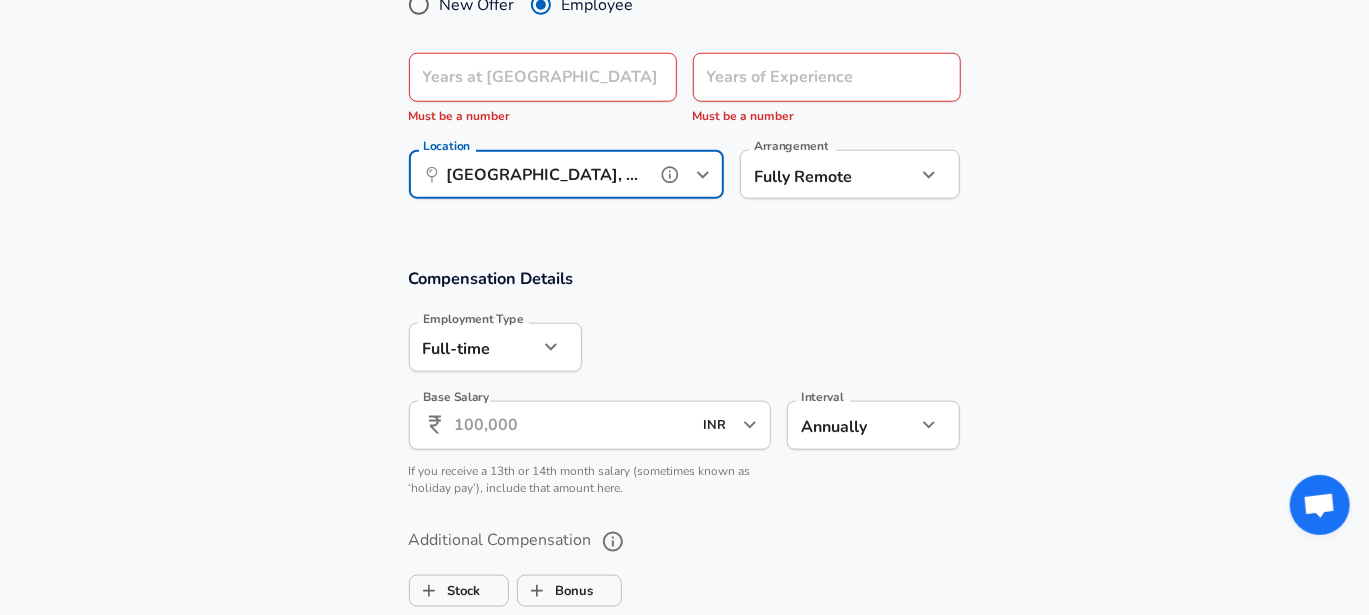 type on "[GEOGRAPHIC_DATA], [GEOGRAPHIC_DATA], [GEOGRAPHIC_DATA]" 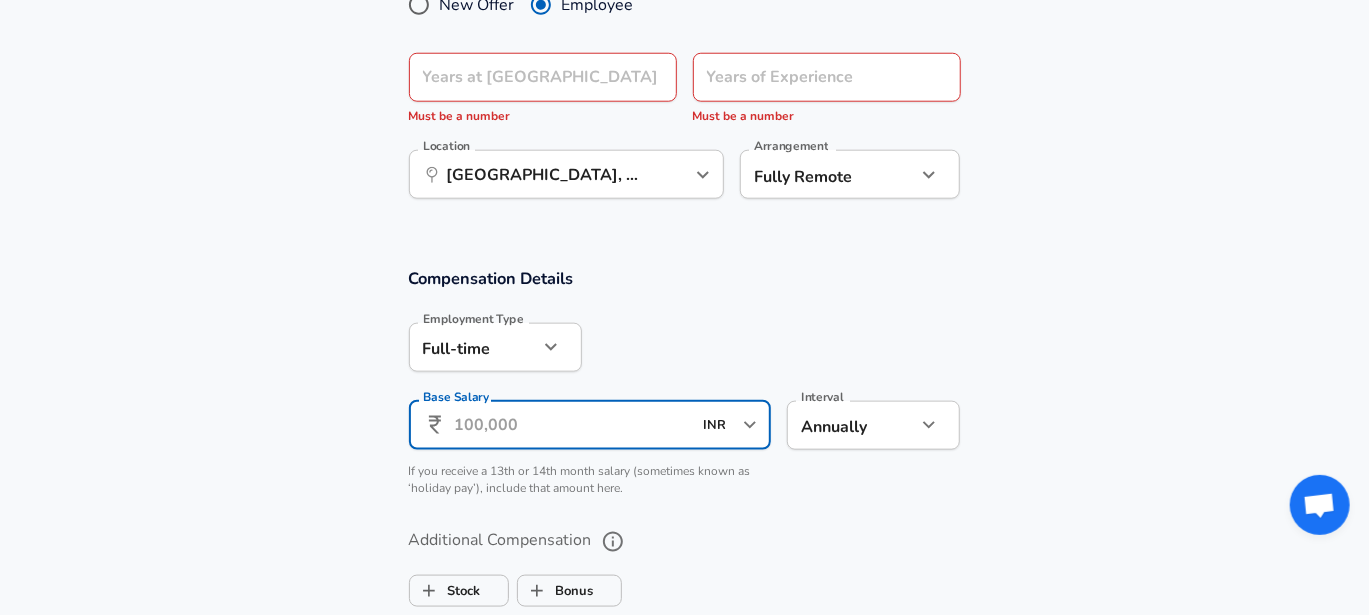 click on "Base Salary" at bounding box center [573, 425] 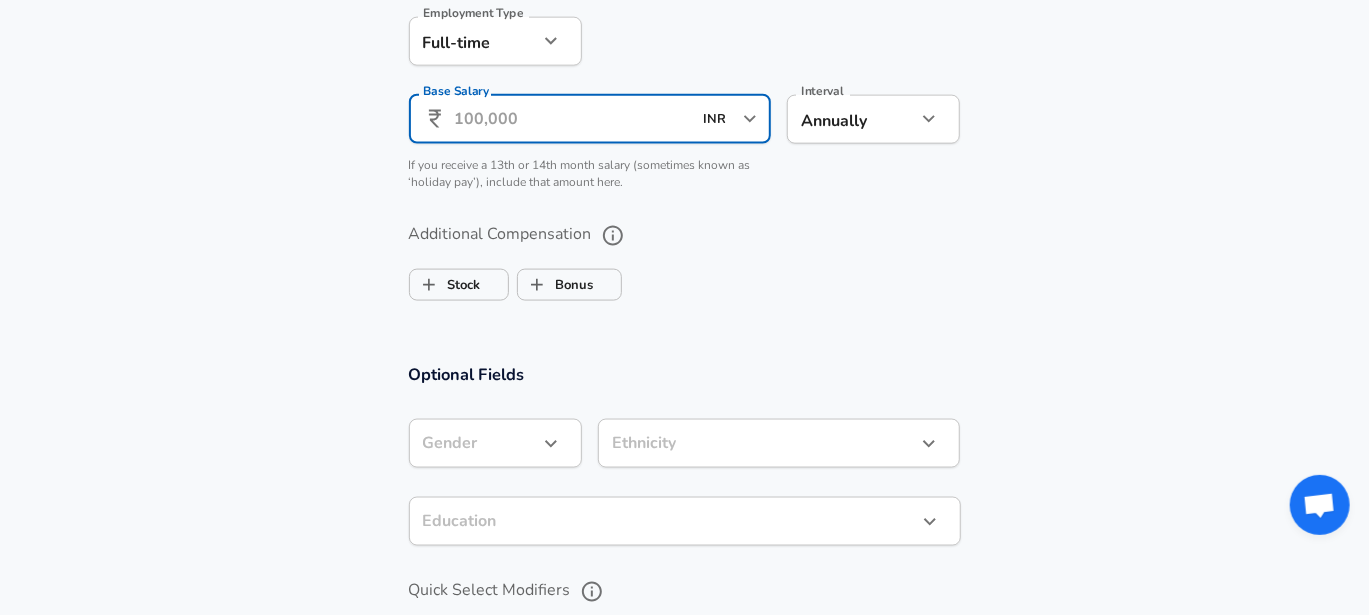 scroll, scrollTop: 1336, scrollLeft: 0, axis: vertical 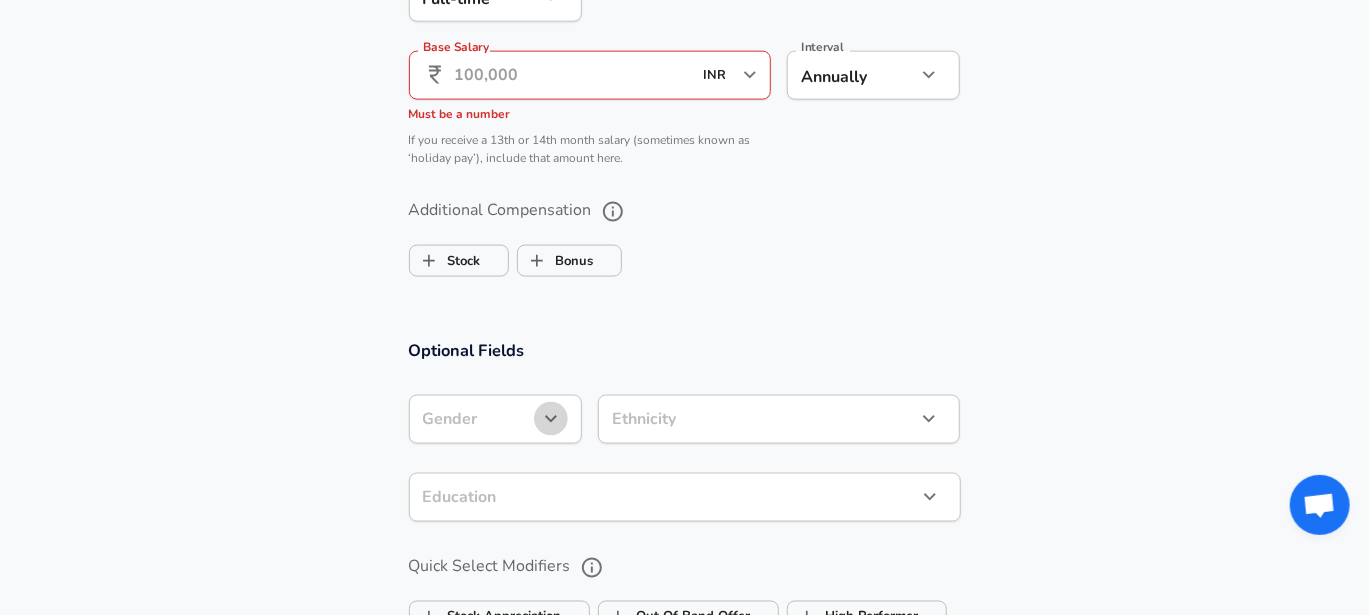 click at bounding box center [551, 419] 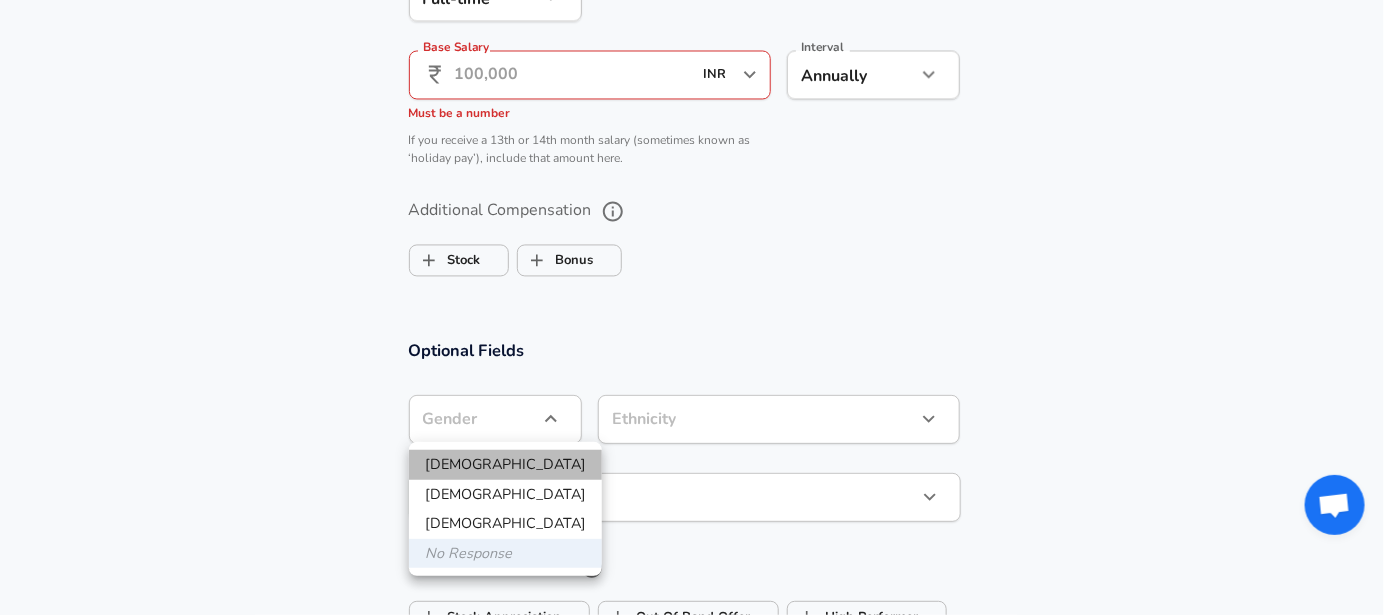 click on "[DEMOGRAPHIC_DATA]" at bounding box center [505, 465] 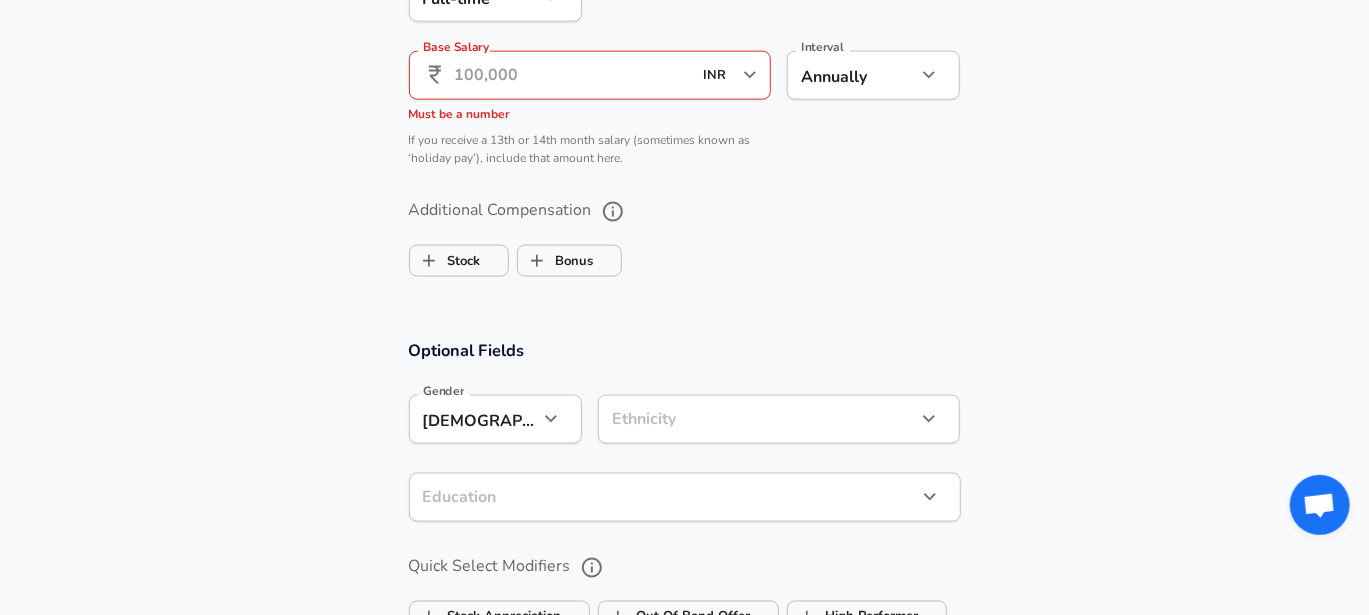 click on "[DEMOGRAPHIC_DATA] [DEMOGRAPHIC_DATA] Gender" at bounding box center [495, 419] 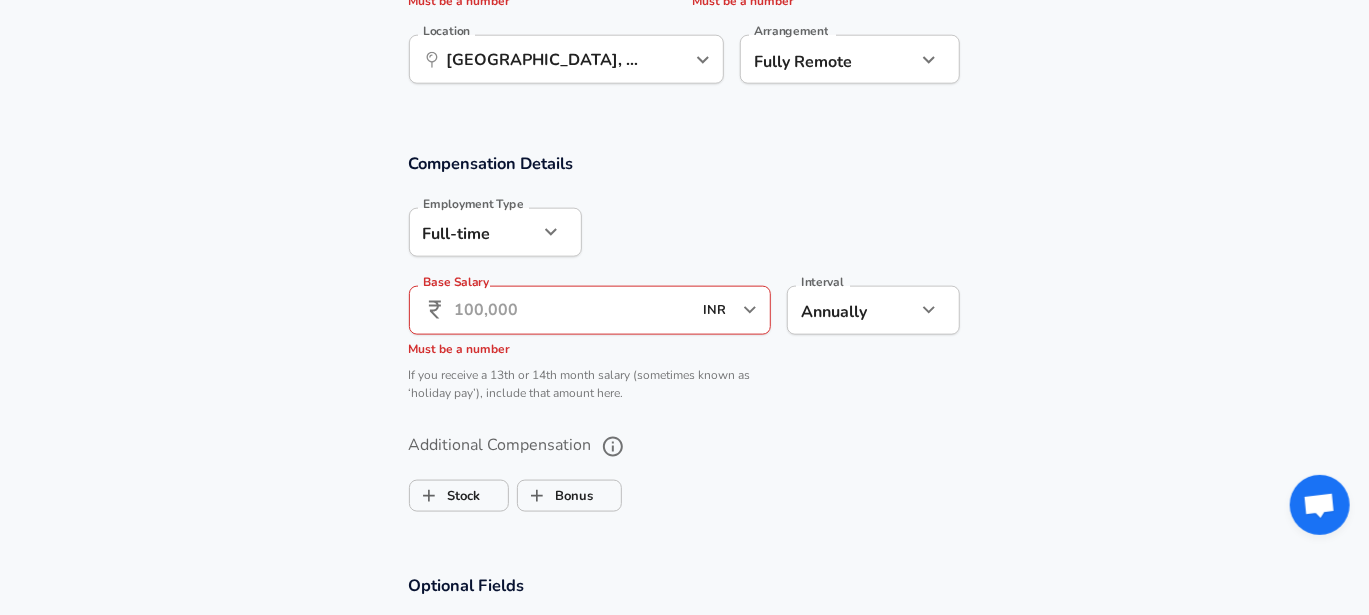 scroll, scrollTop: 1102, scrollLeft: 0, axis: vertical 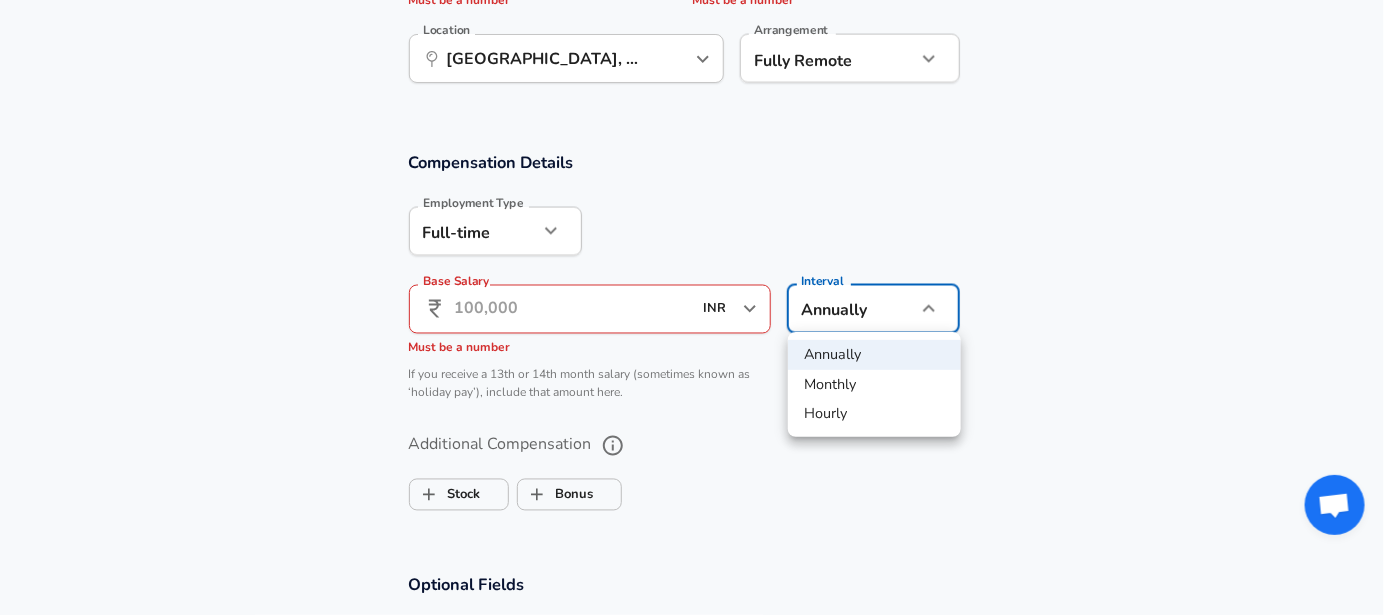 click on "Restart Add Your Salary Upload your offer letter   to verify your submission Enhance Privacy and Anonymity No Automatically hides specific fields until there are enough submissions to safely display the full details.   More Details Based on your submission and the data points that we have already collected, we will automatically hide and anonymize specific fields if there aren't enough data points to remain sufficiently anonymous. Company & Title Information   Enter the company you received your offer from Company Confluent Company   Select the title that closest resembles your official title. This should be similar to the title that was present on your offer letter. Title Solution Architect Title Job Family Solution Architect Job Family   Select a Specialization that best fits your role. If you can't find one, select 'Other' to enter a custom specialization Select Specialization Cloud Cloud Select Specialization   Level L1 / Solution Architect 1 Level Work Experience and Location New Offer Employee Yes yes" at bounding box center (692, -795) 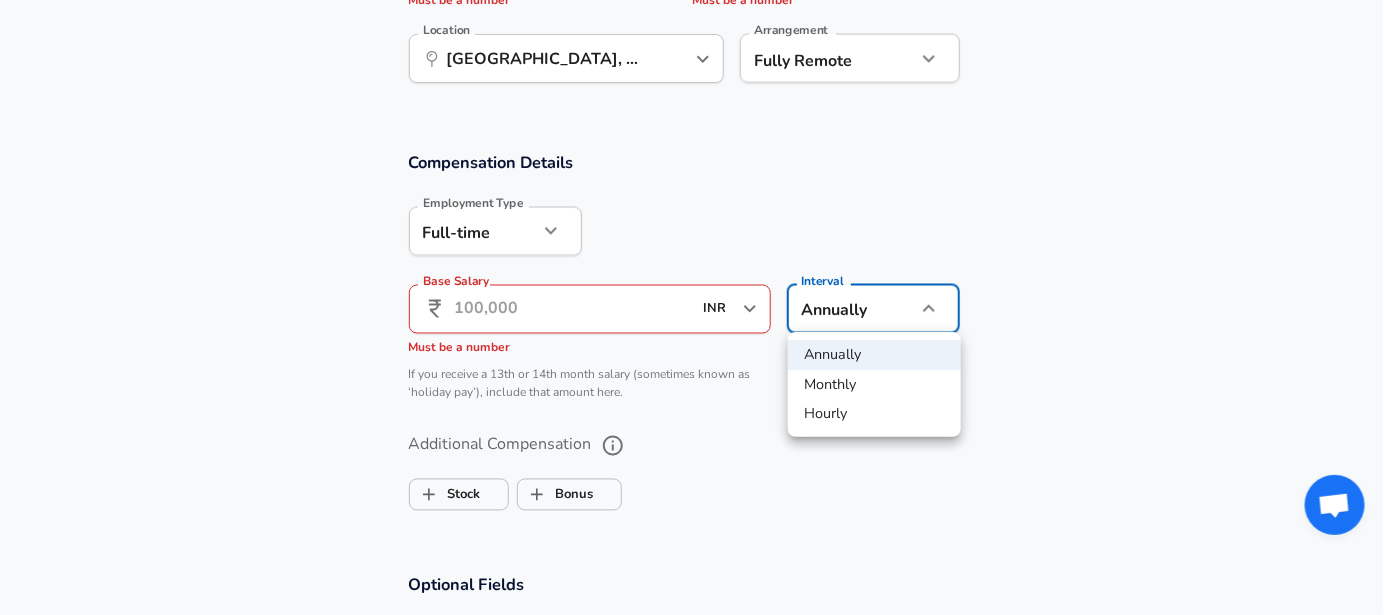 click on "Annually" at bounding box center [874, 355] 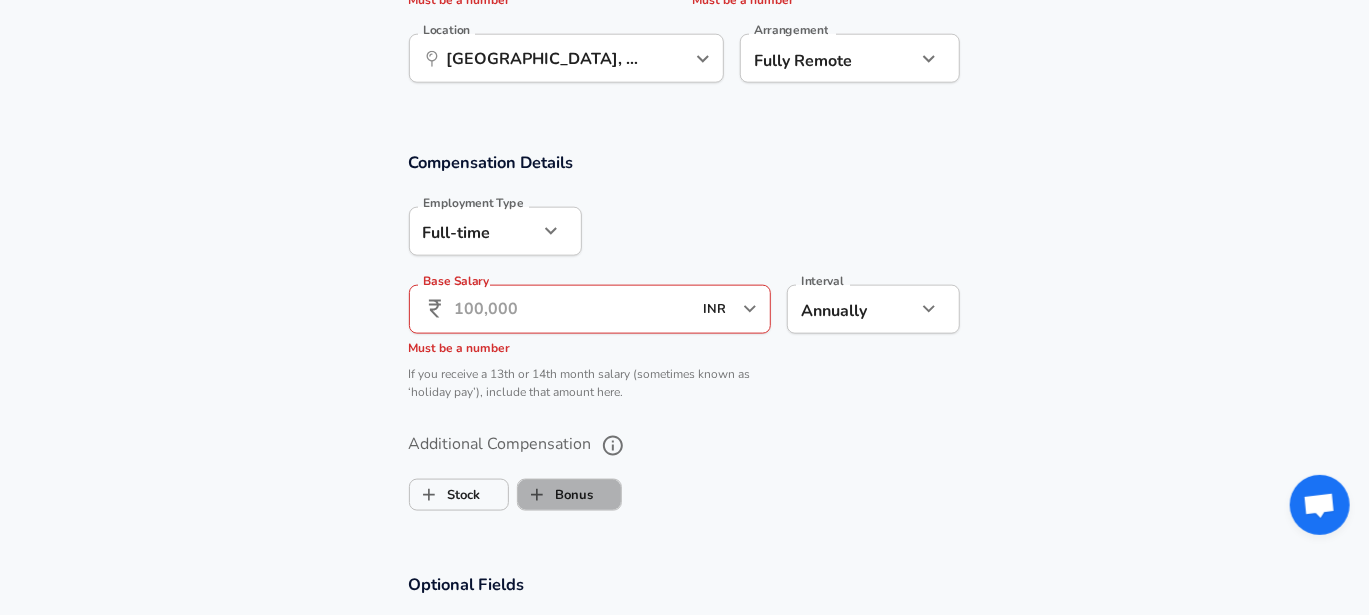 click on "Bonus" at bounding box center [556, 495] 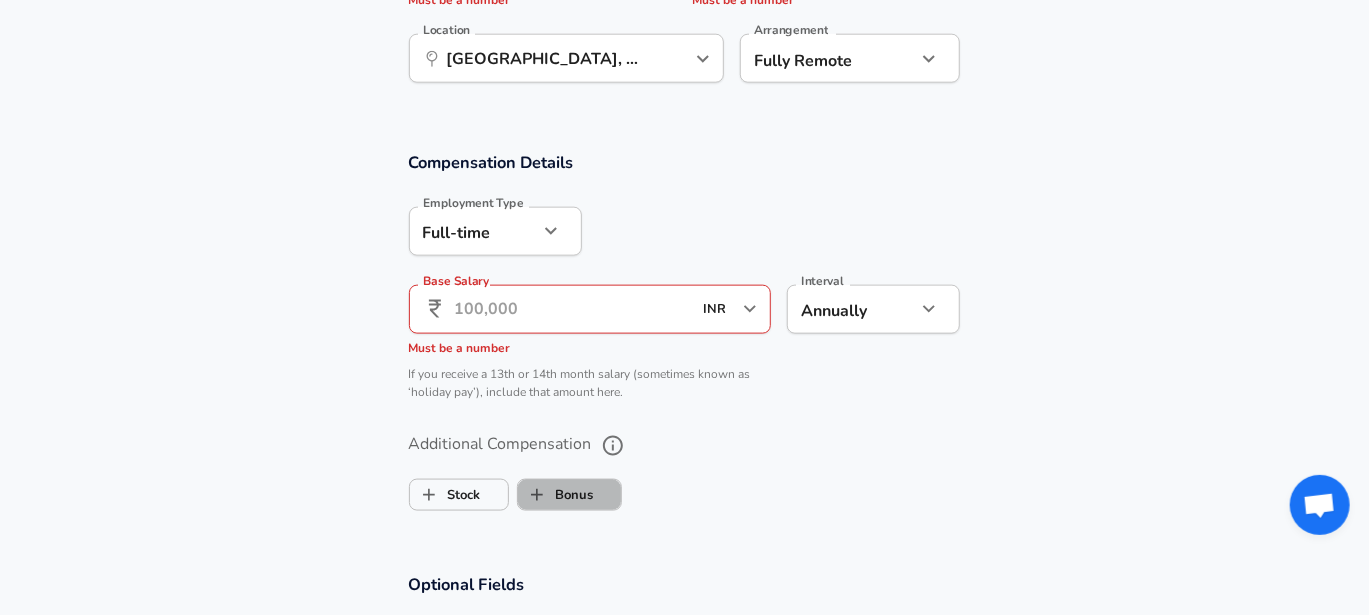 checkbox on "true" 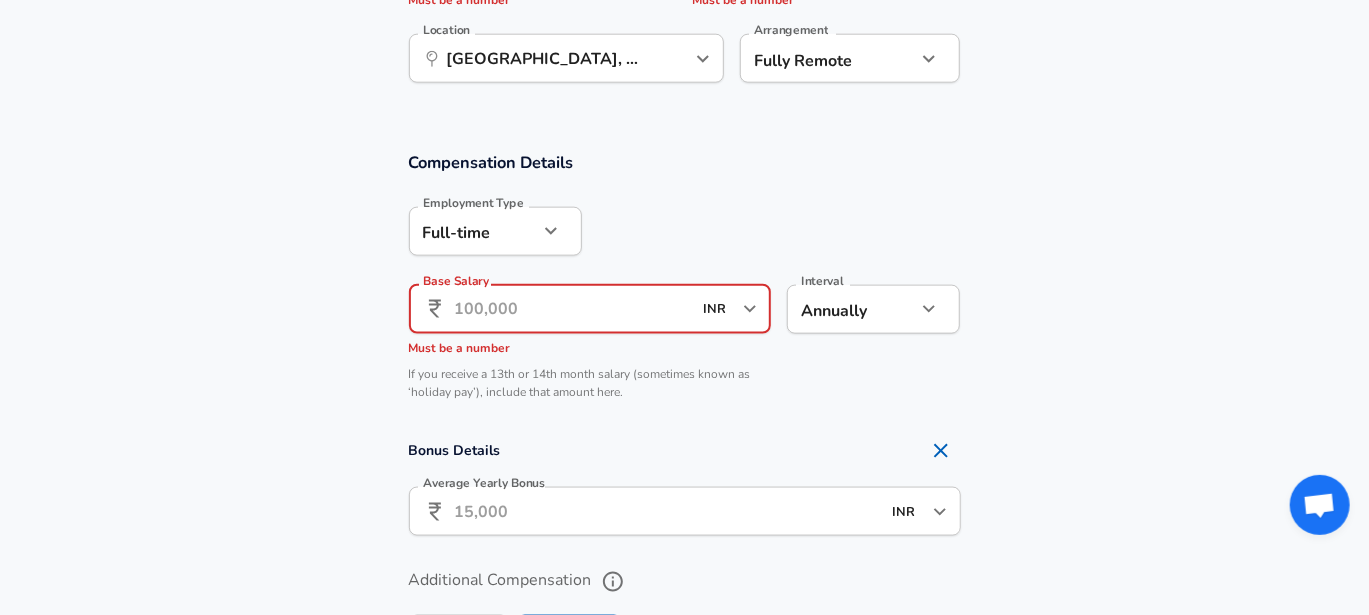 click on "Base Salary" at bounding box center [573, 309] 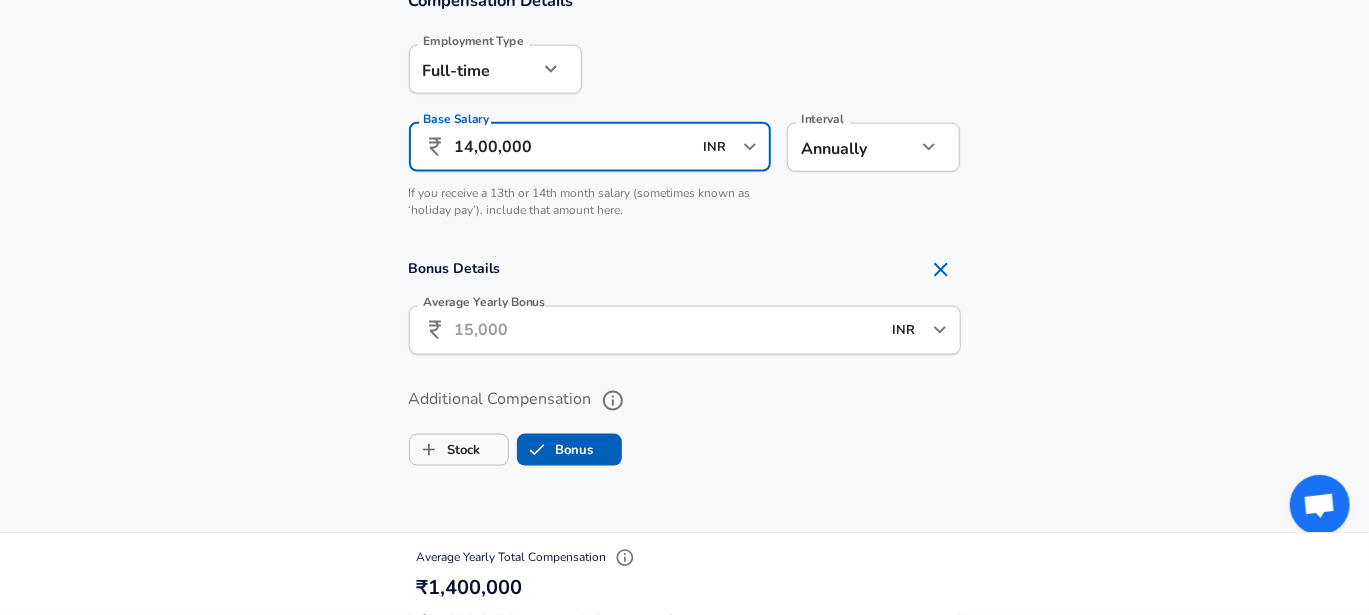 scroll, scrollTop: 1267, scrollLeft: 0, axis: vertical 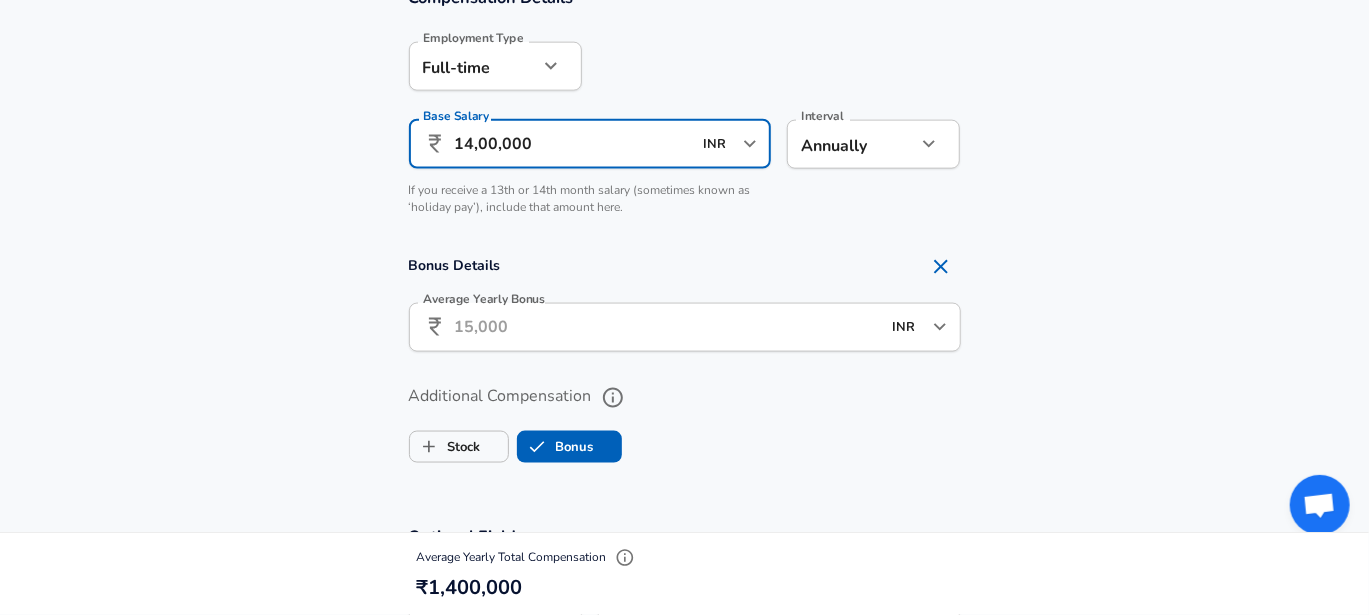 type on "14,00,000" 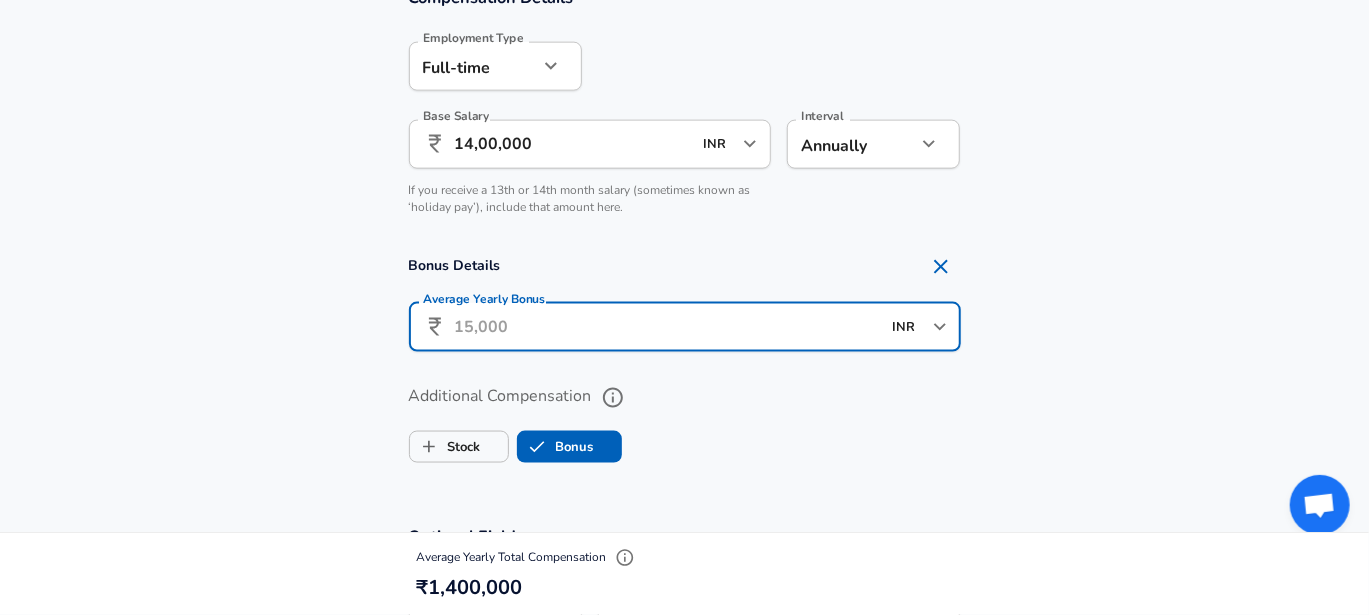 click on "Average Yearly Bonus" at bounding box center [668, 327] 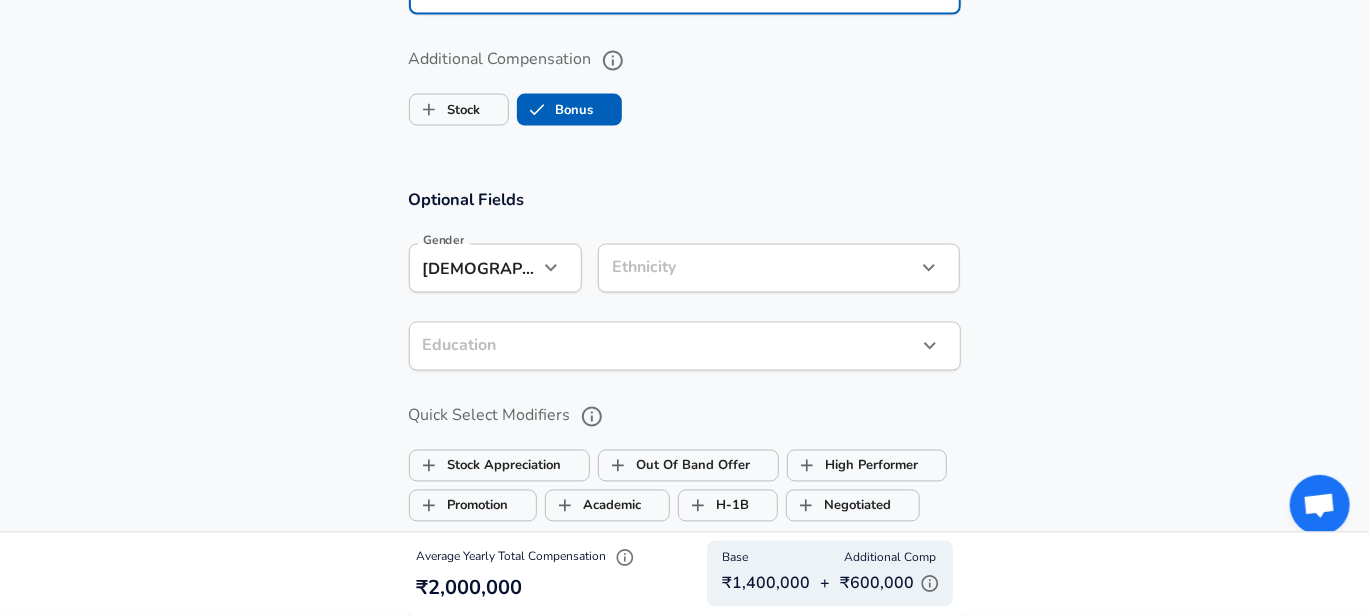 scroll, scrollTop: 1605, scrollLeft: 0, axis: vertical 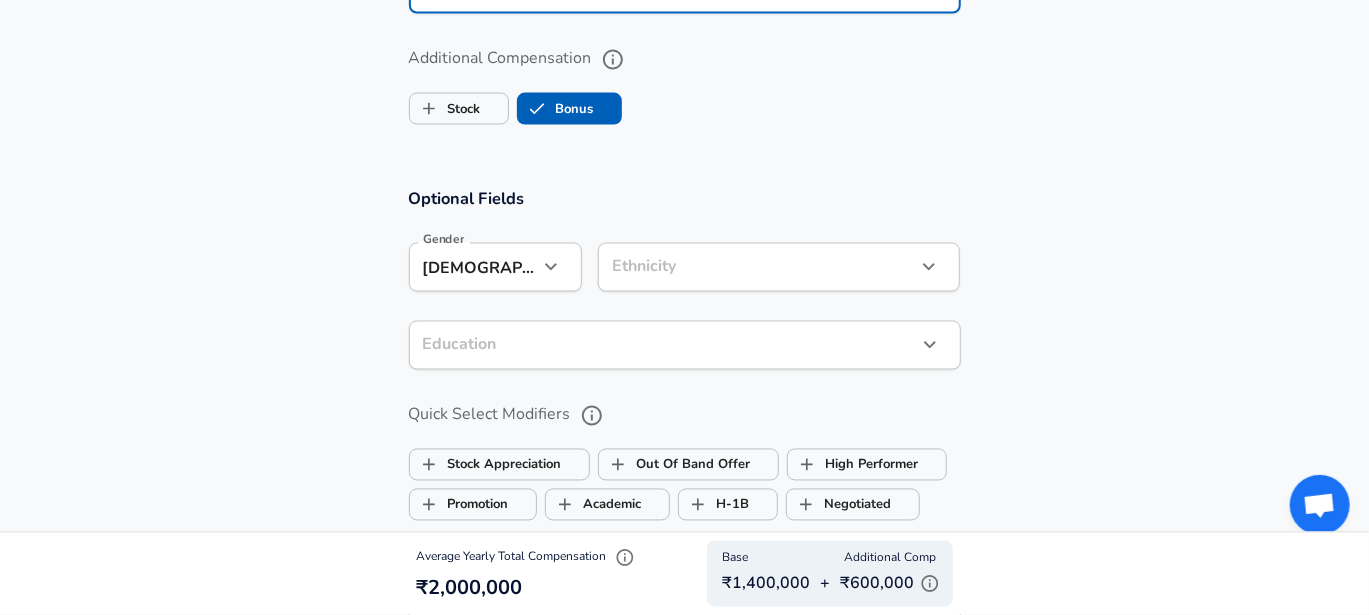 type on "6,00,000" 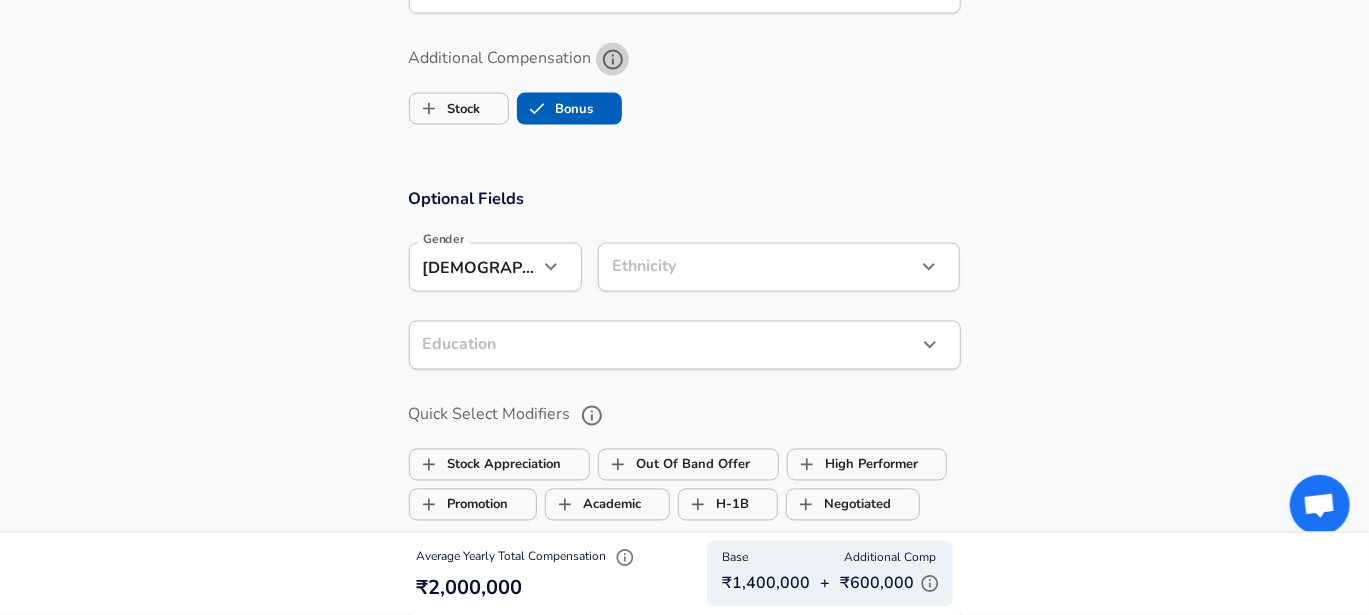 click 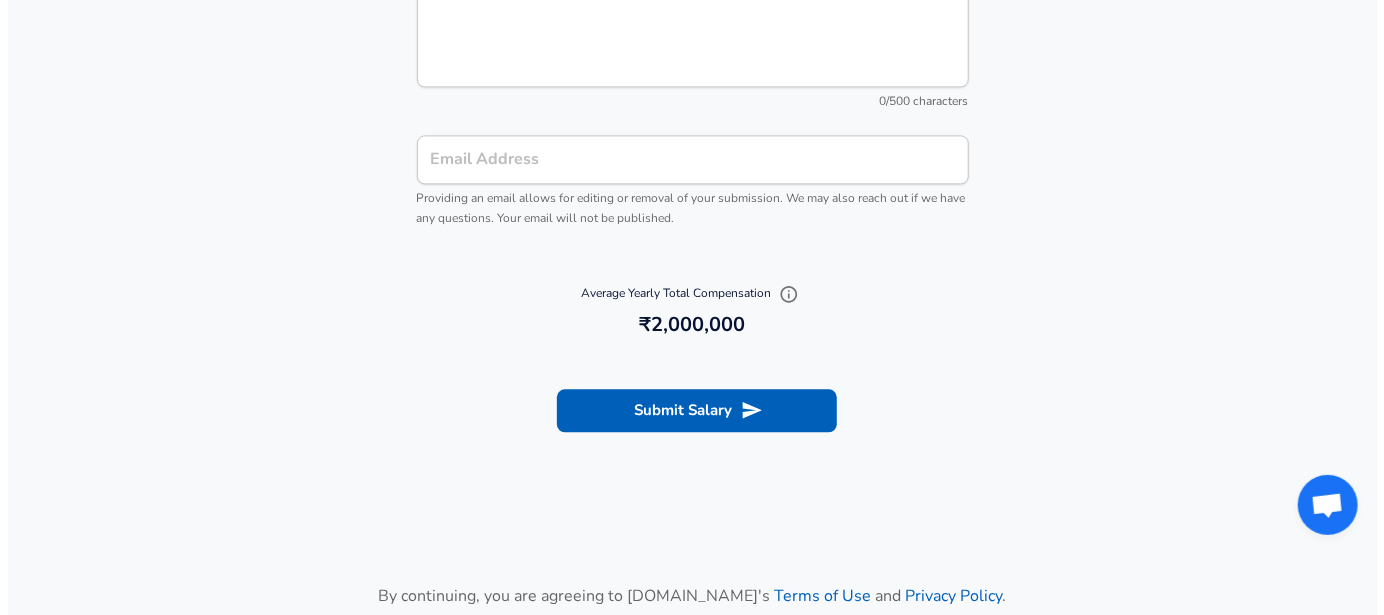 scroll, scrollTop: 2231, scrollLeft: 0, axis: vertical 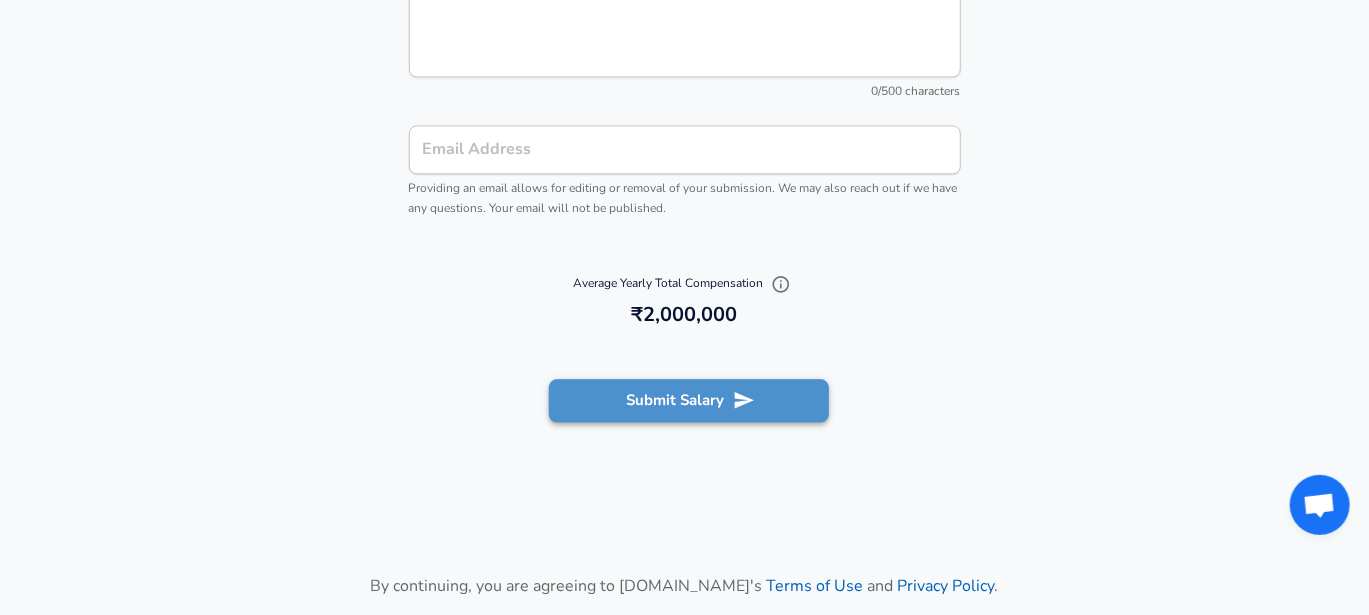 click on "Submit Salary" at bounding box center (689, 400) 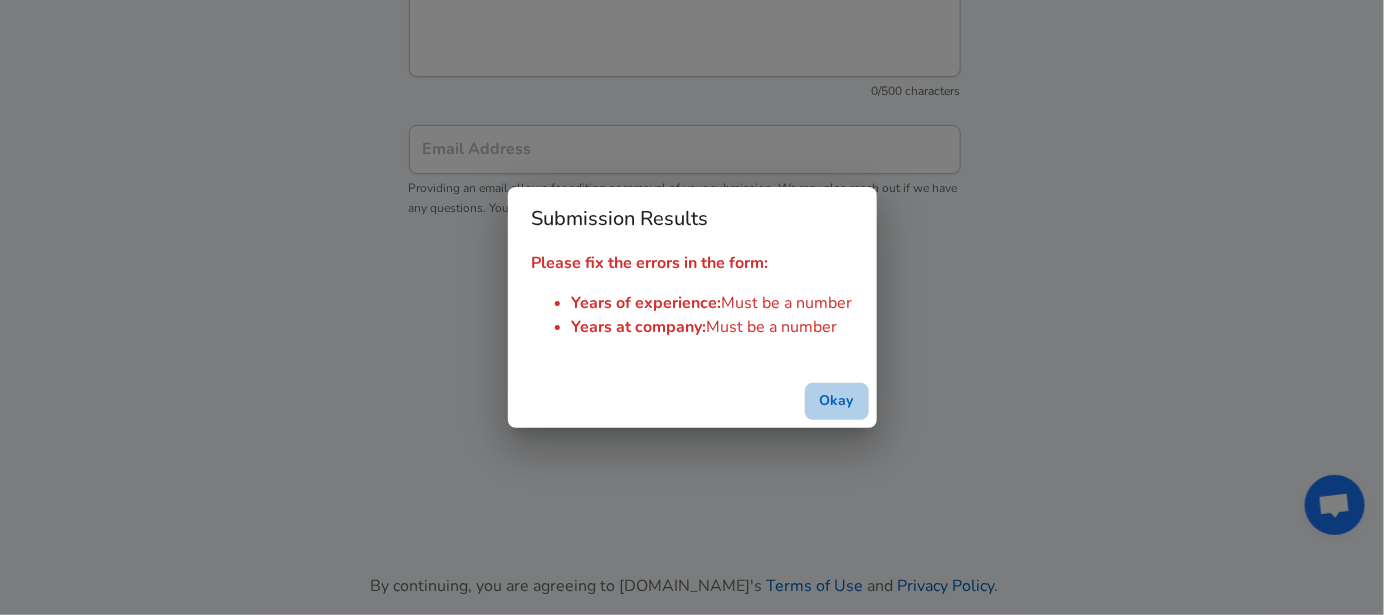 click on "Okay" at bounding box center [837, 401] 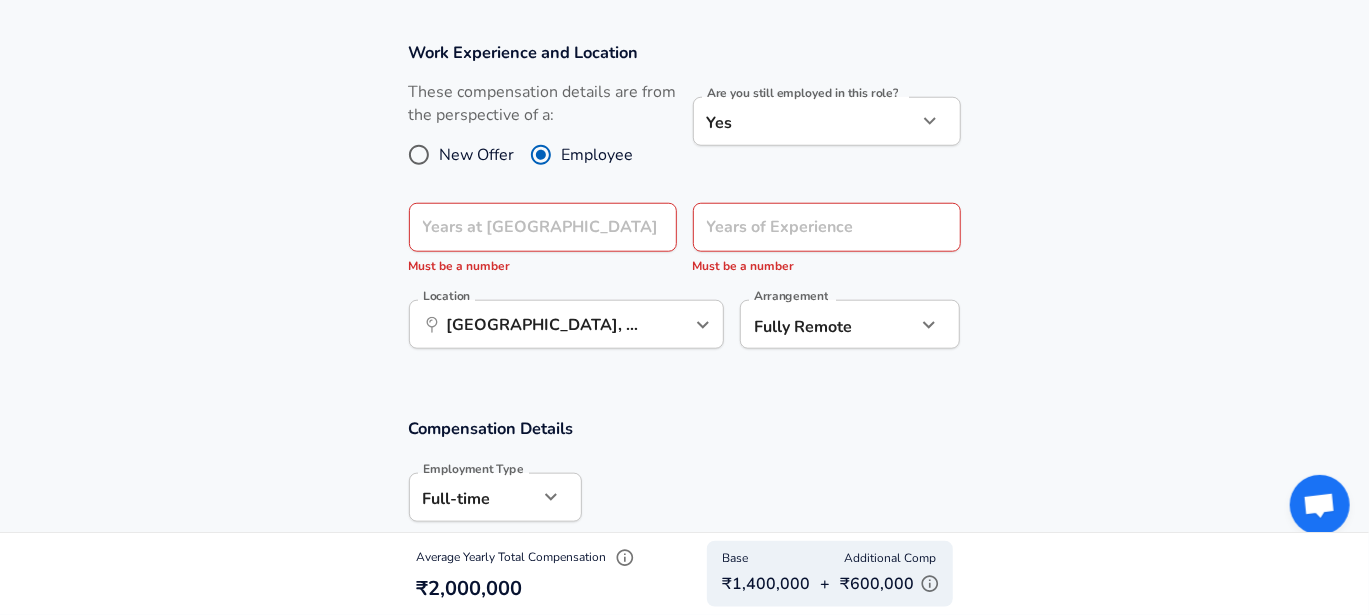 scroll, scrollTop: 833, scrollLeft: 0, axis: vertical 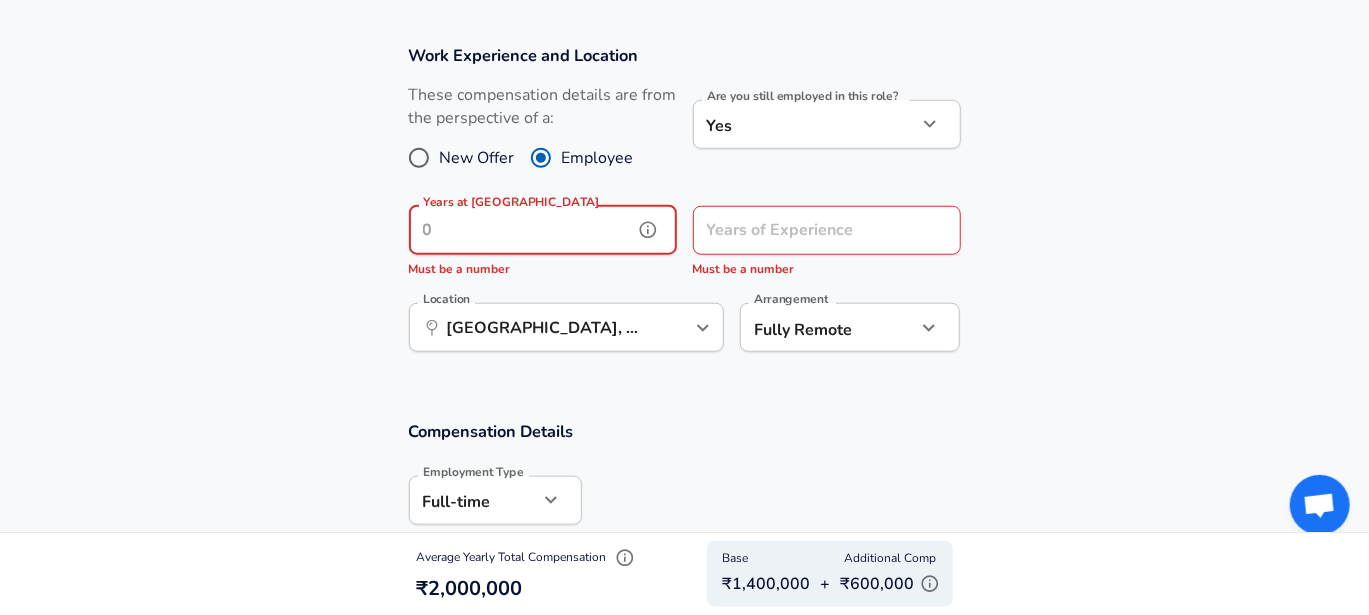 click on "Years at [GEOGRAPHIC_DATA]" at bounding box center (521, 230) 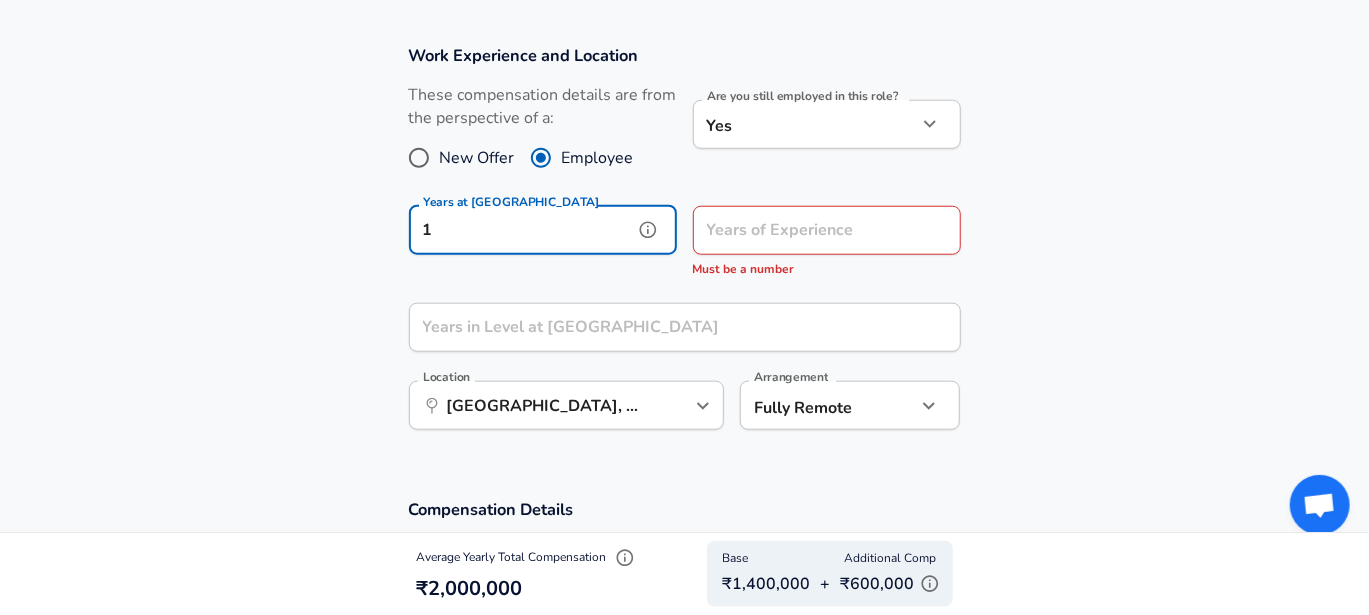 type on "1" 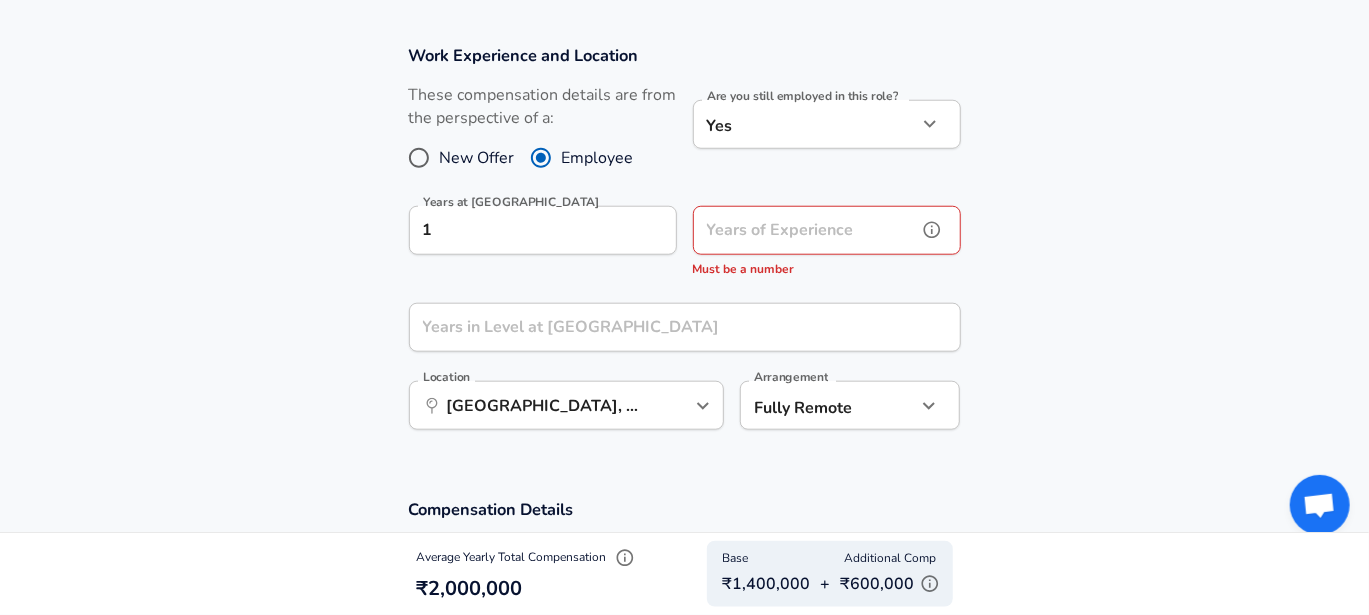 click on "Years of Experience" at bounding box center [805, 230] 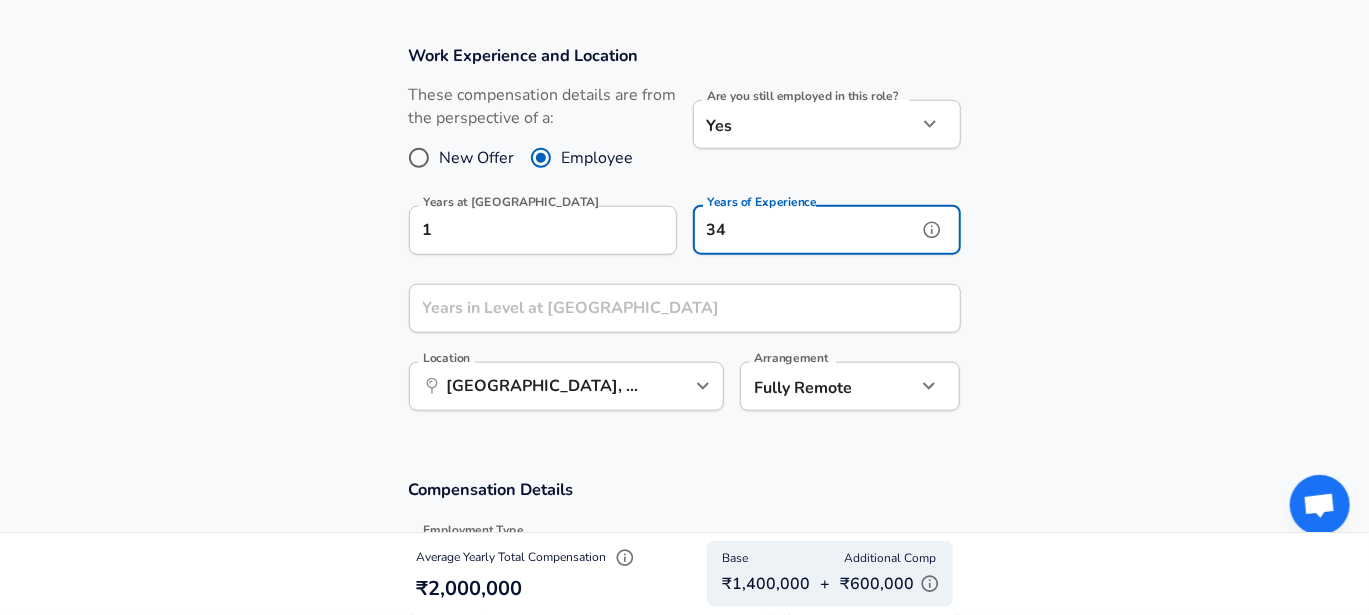 type on "3" 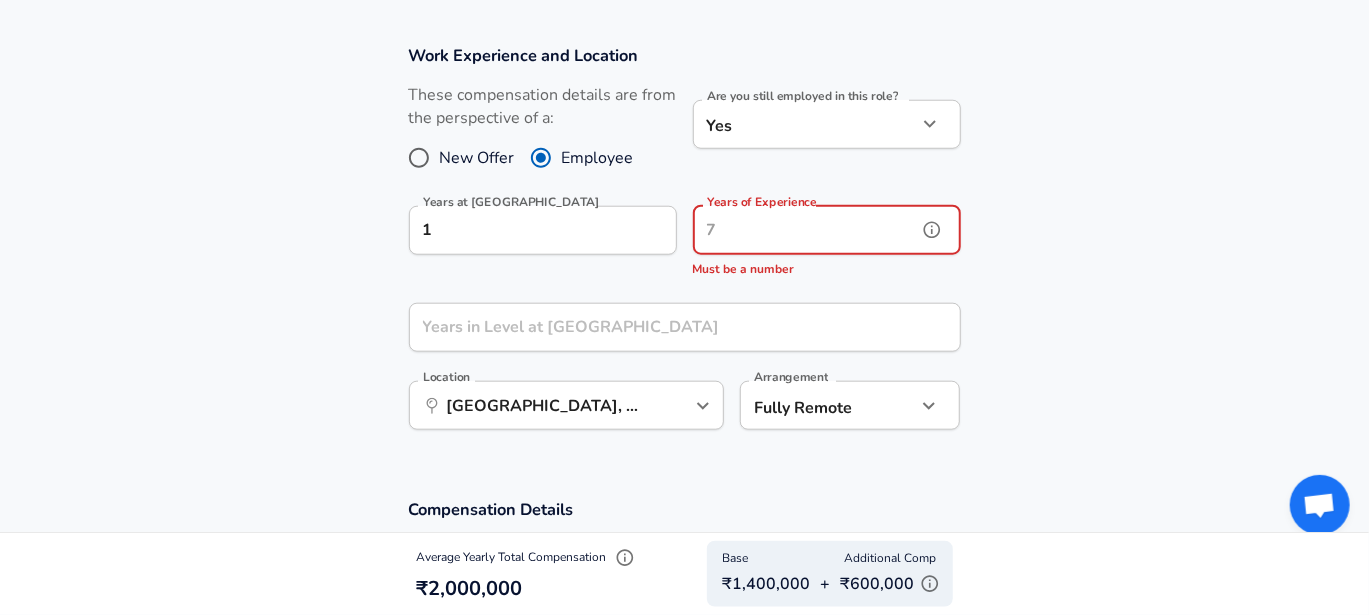 type on "4" 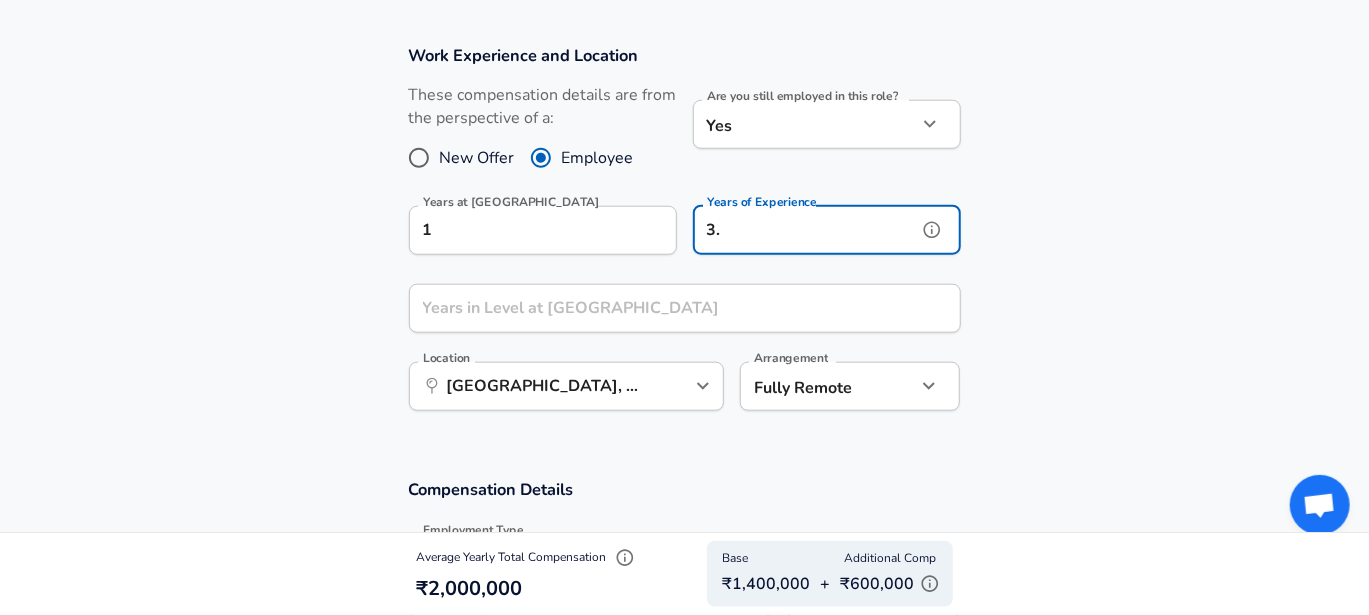 type on "3" 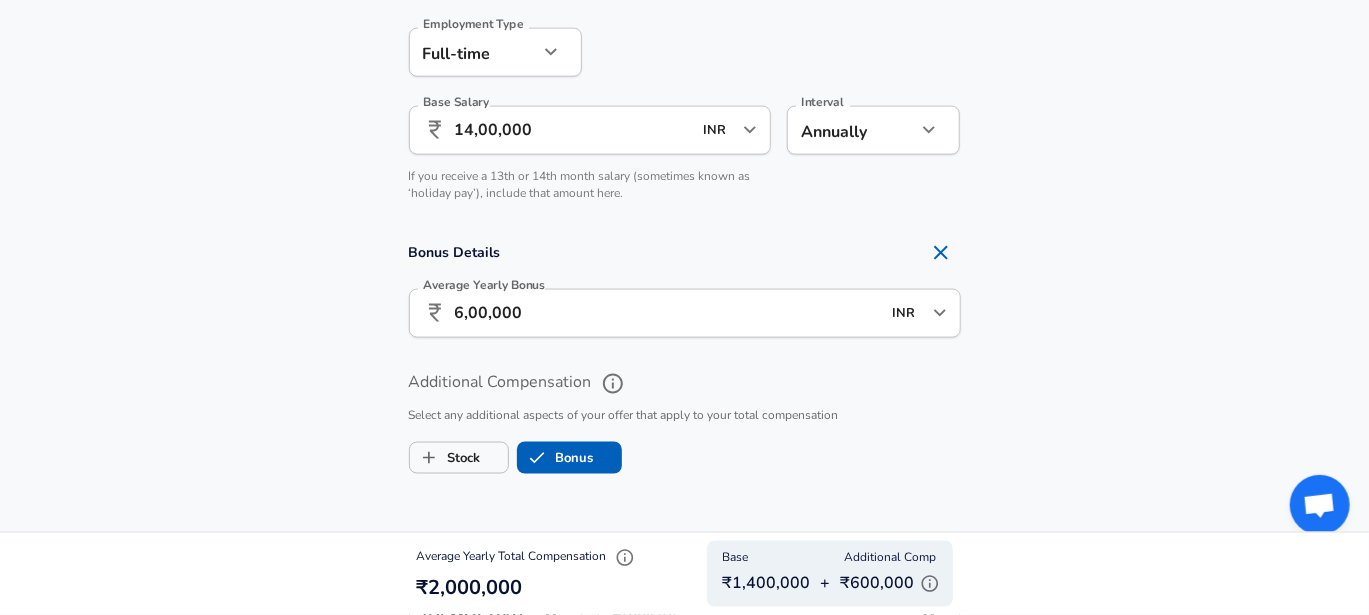 scroll, scrollTop: 1189, scrollLeft: 0, axis: vertical 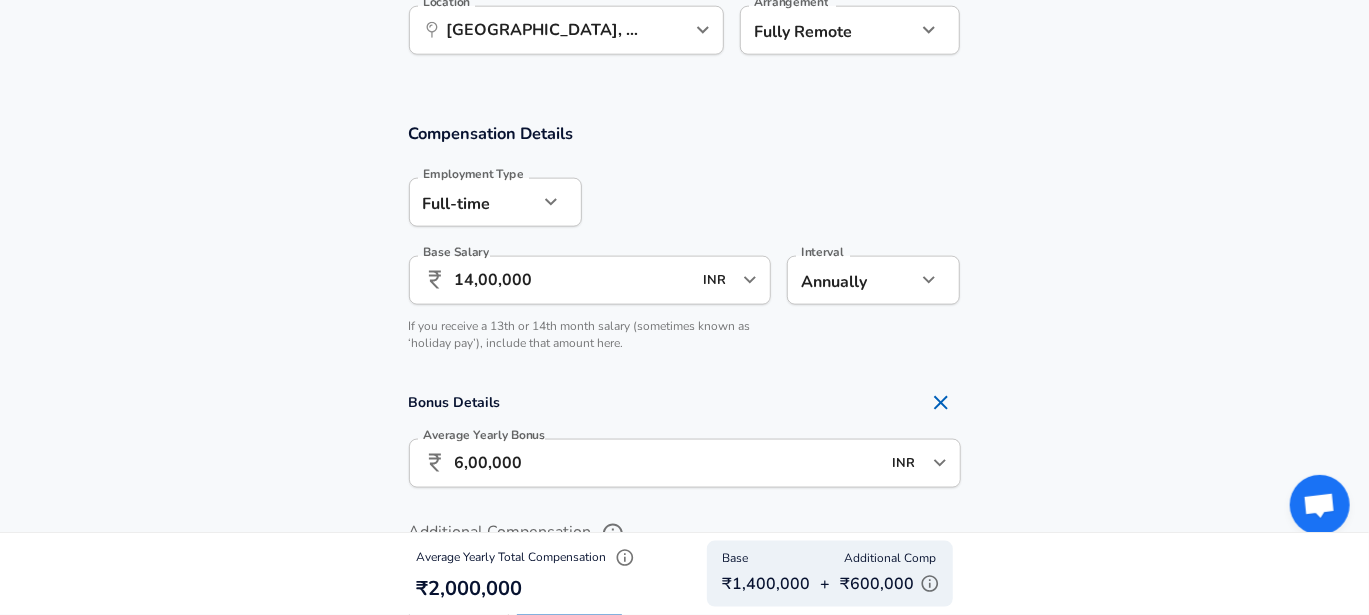 type on "4" 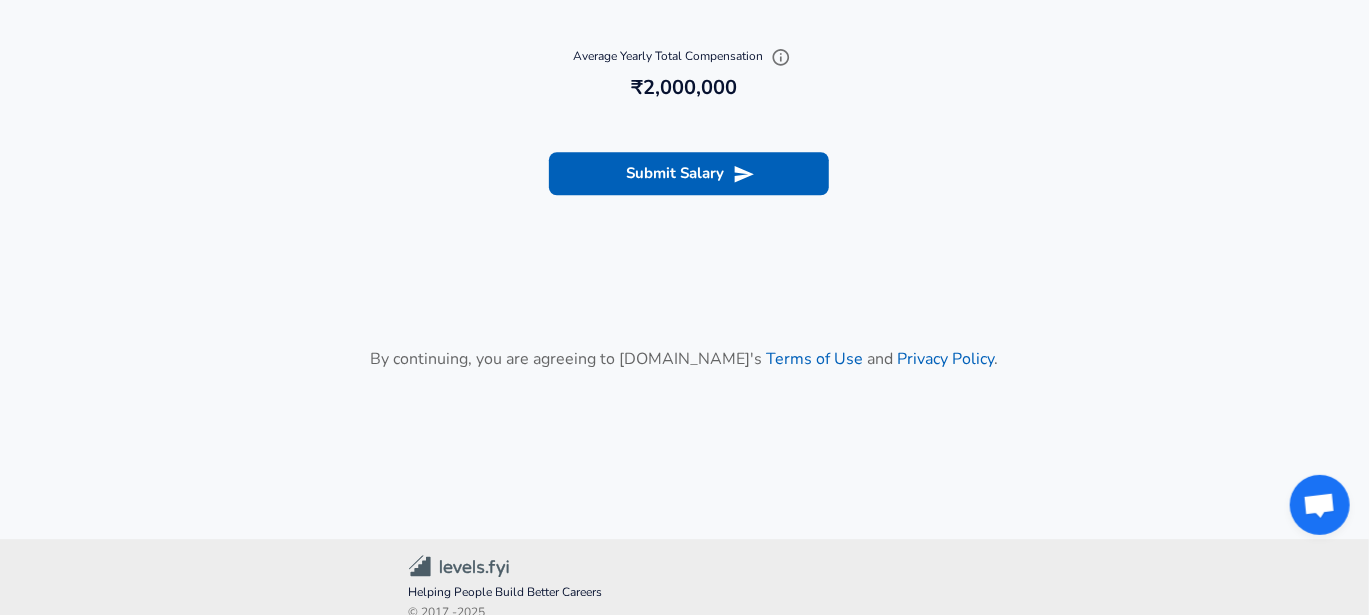 scroll, scrollTop: 2538, scrollLeft: 0, axis: vertical 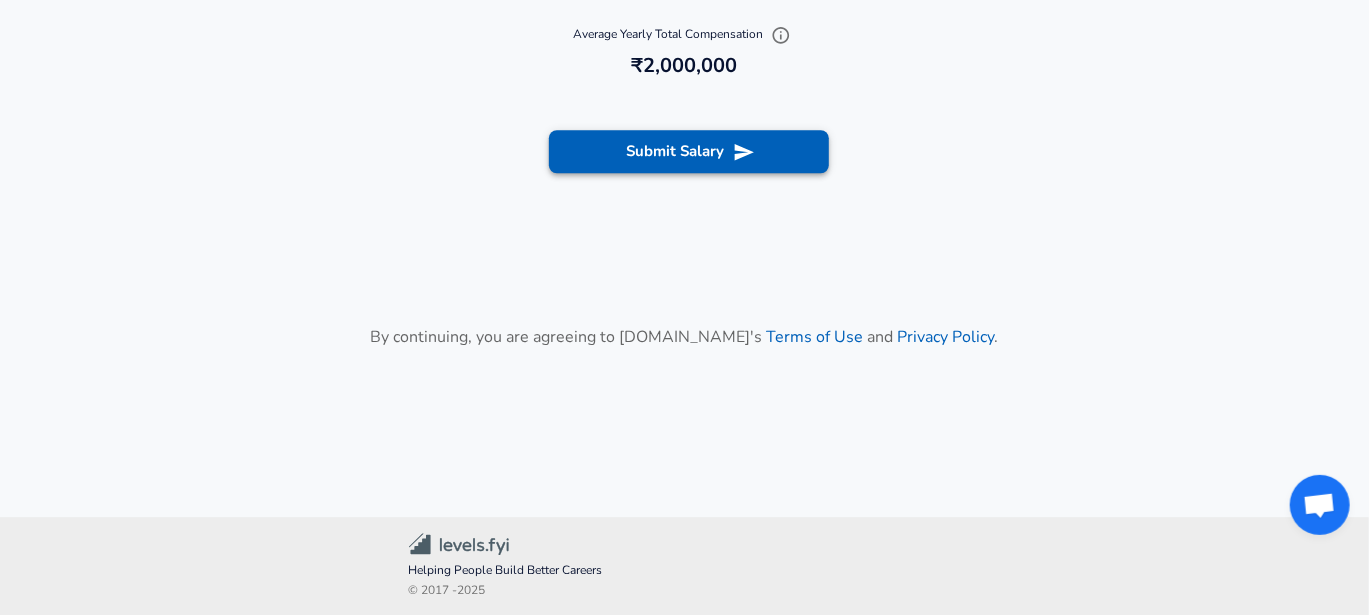 type on "3" 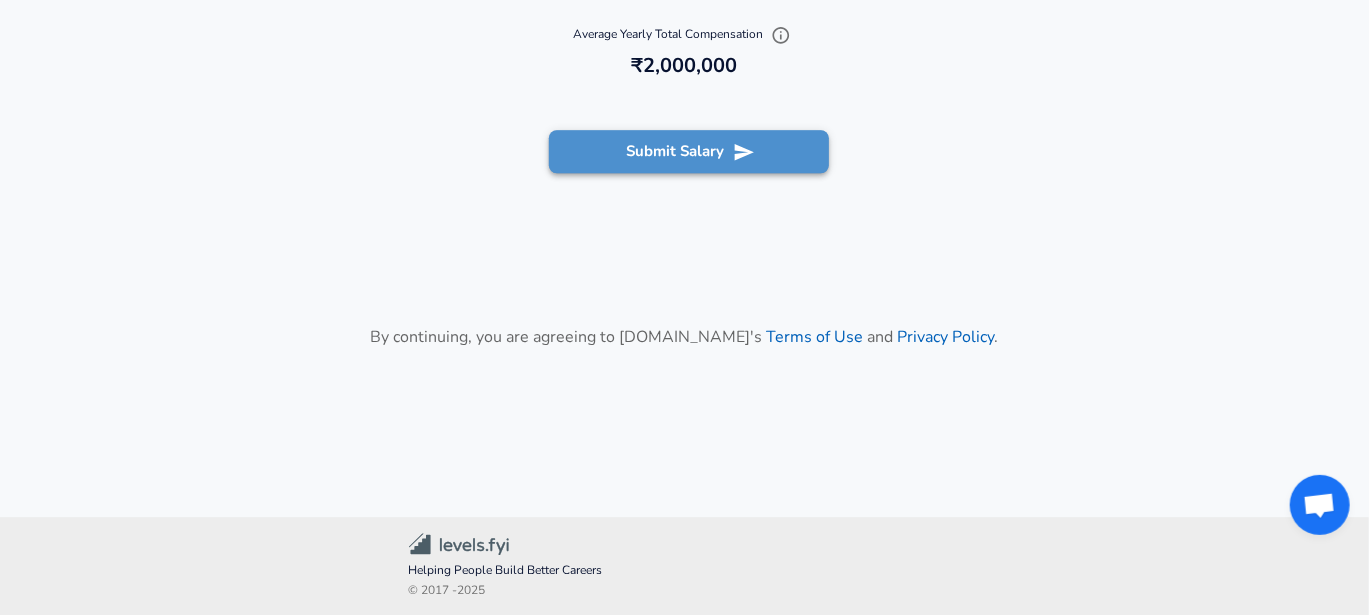 click on "Submit Salary" at bounding box center [689, 151] 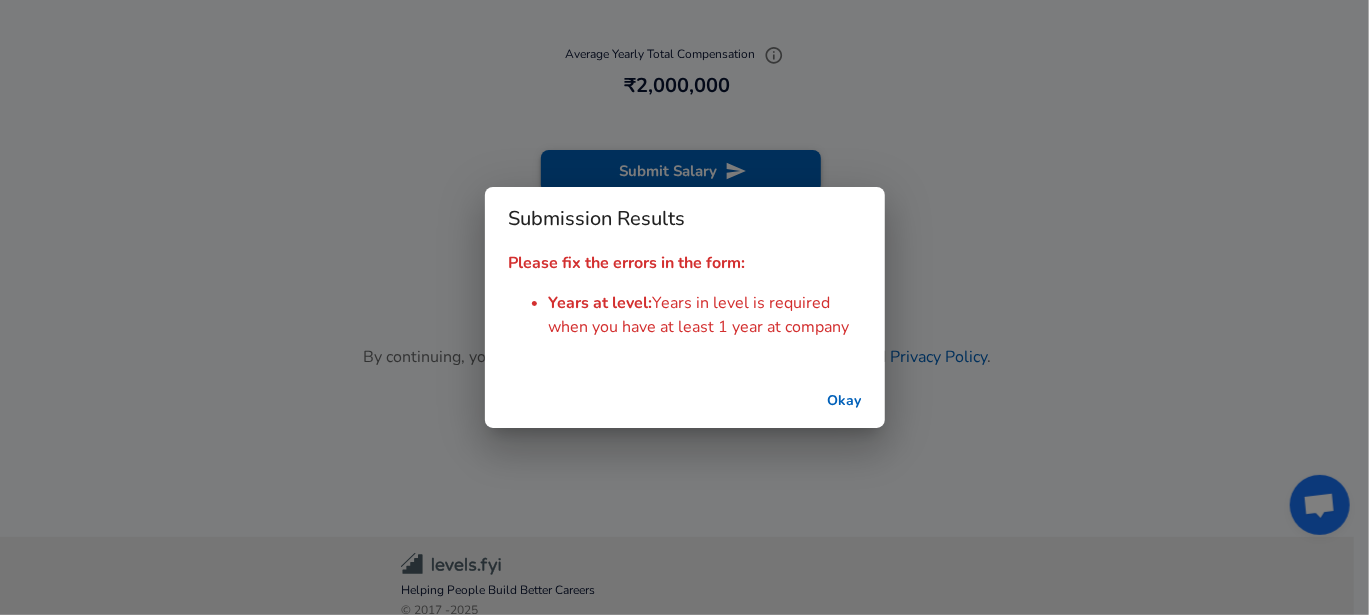 scroll, scrollTop: 2557, scrollLeft: 0, axis: vertical 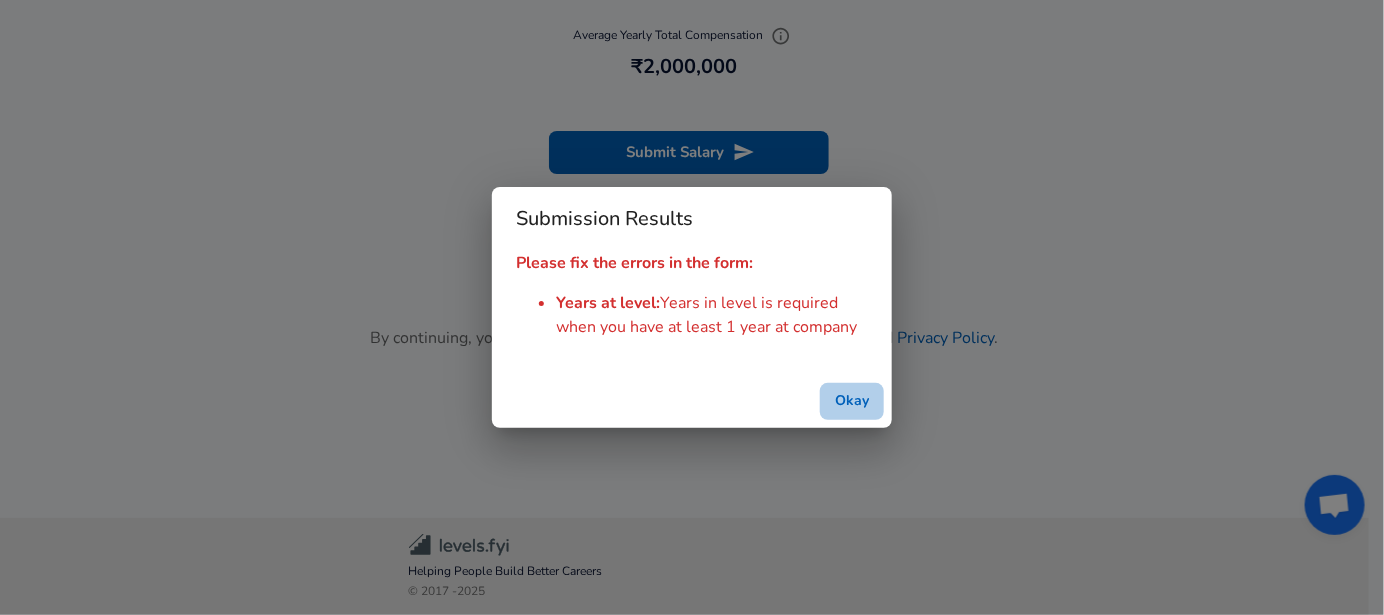click on "Okay" at bounding box center [852, 401] 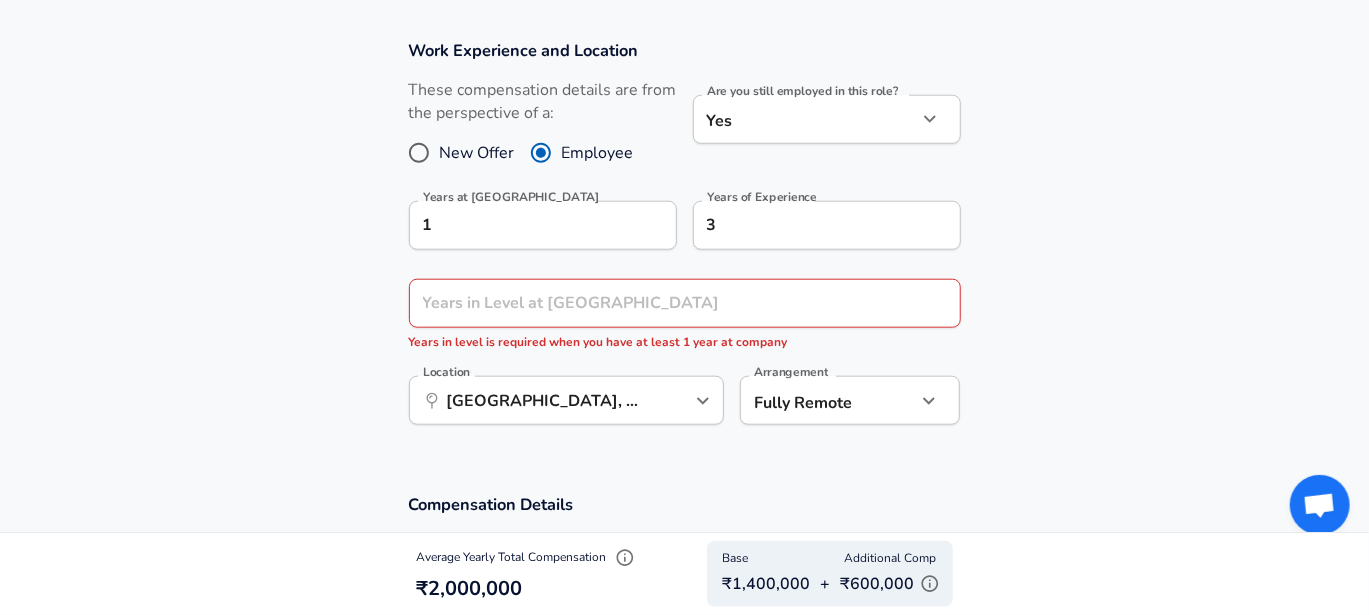scroll, scrollTop: 836, scrollLeft: 0, axis: vertical 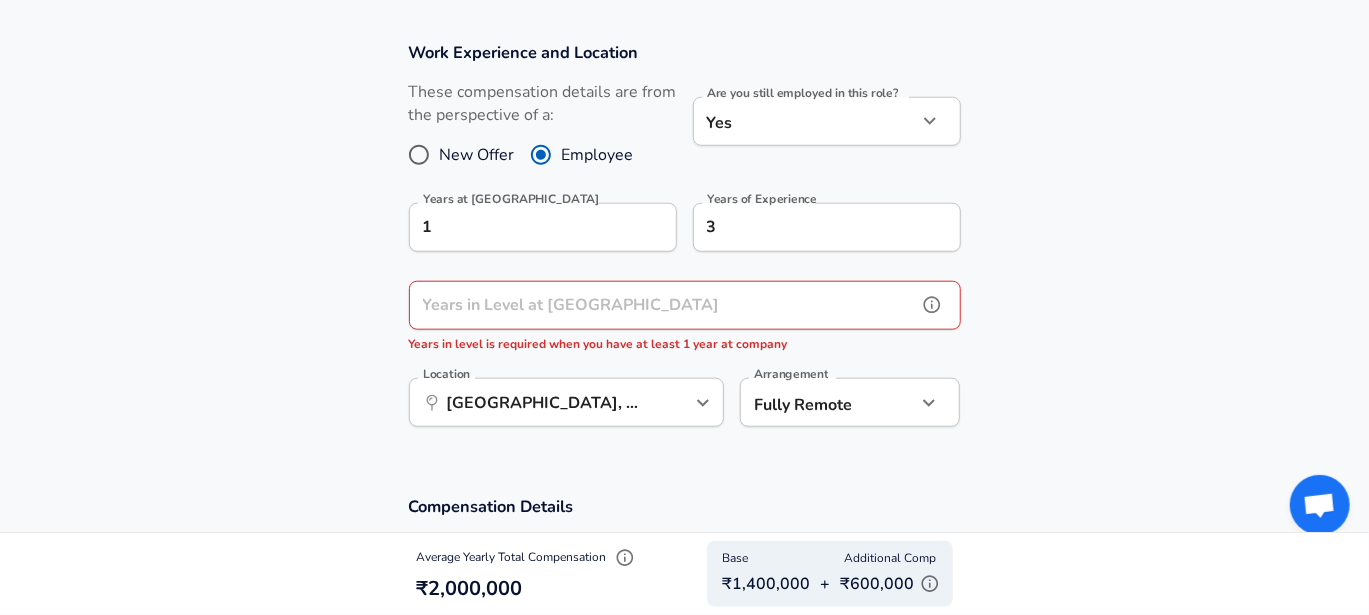 click on "Years in Level at [GEOGRAPHIC_DATA]" at bounding box center [663, 305] 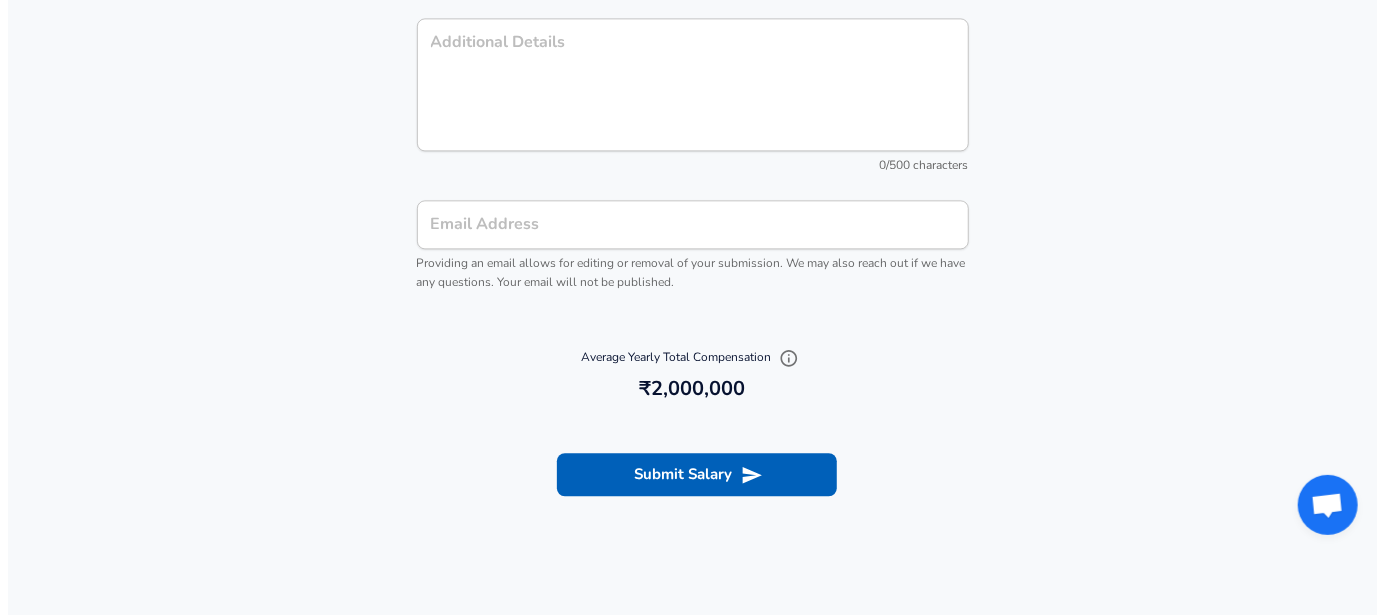 scroll, scrollTop: 2538, scrollLeft: 0, axis: vertical 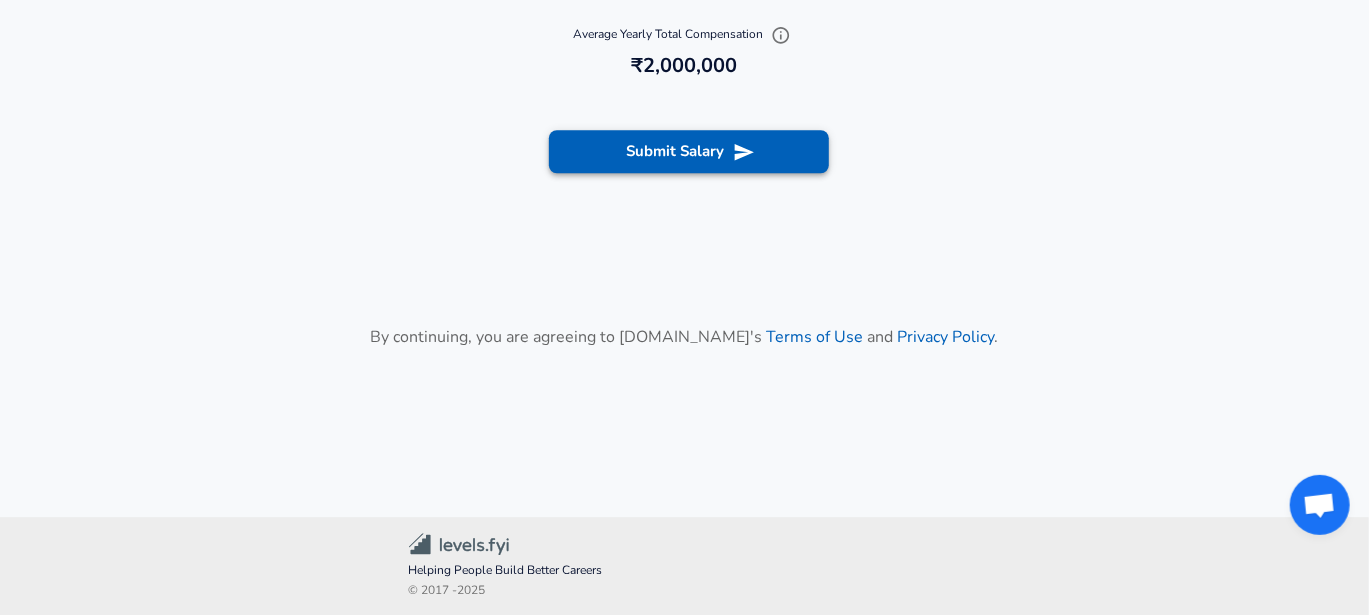 type on "1" 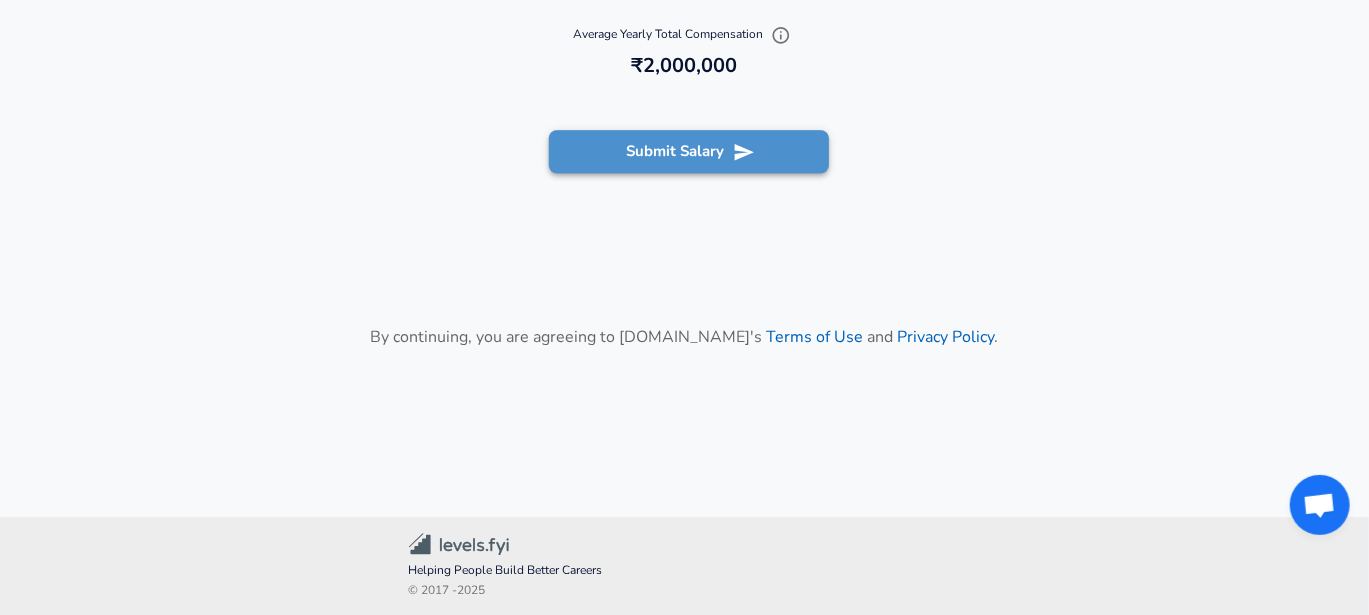click on "Submit Salary" at bounding box center (689, 151) 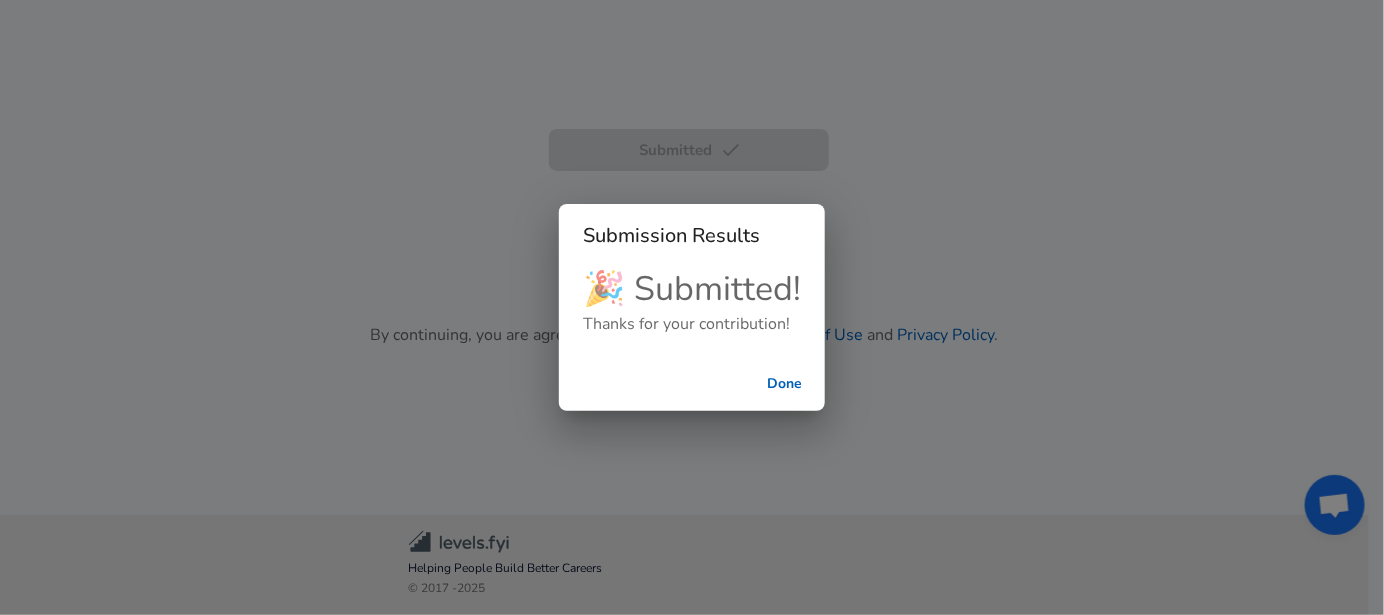 scroll, scrollTop: 908, scrollLeft: 0, axis: vertical 